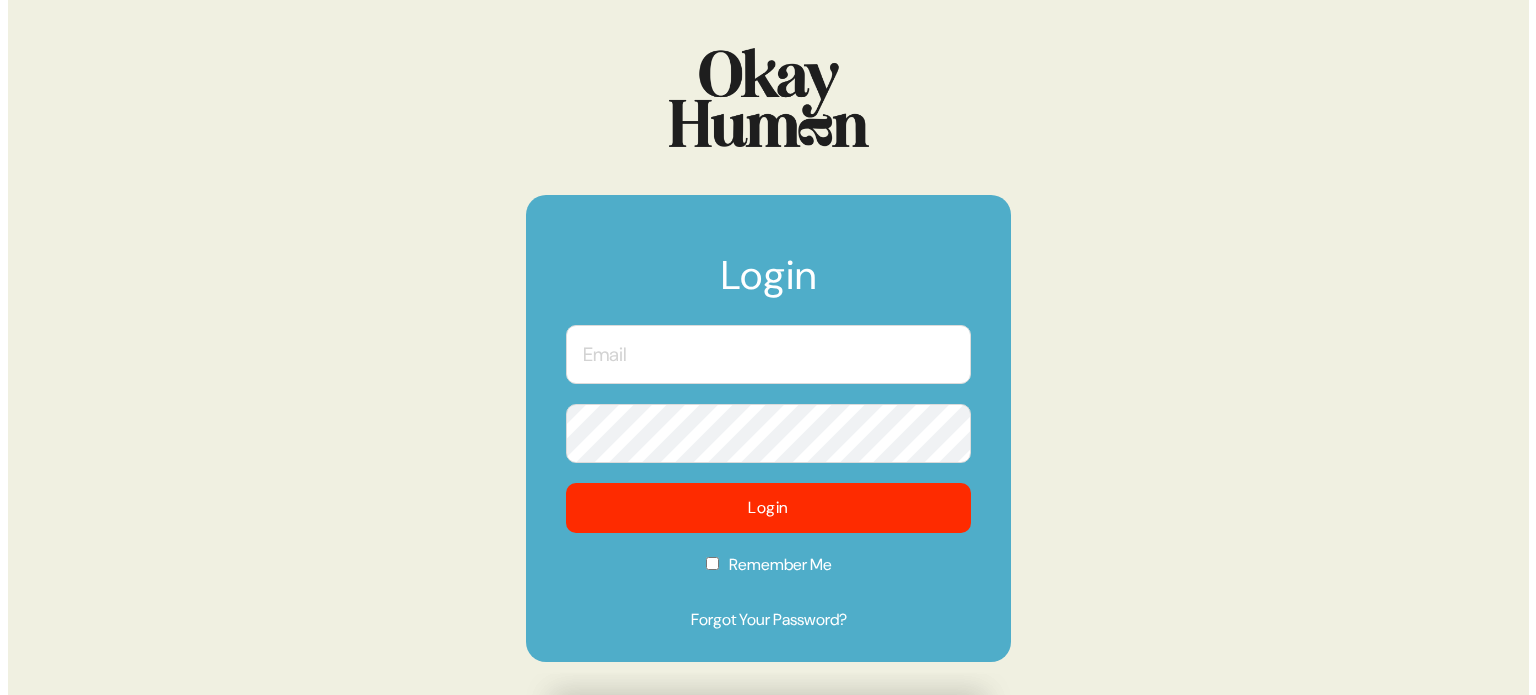 scroll, scrollTop: 0, scrollLeft: 0, axis: both 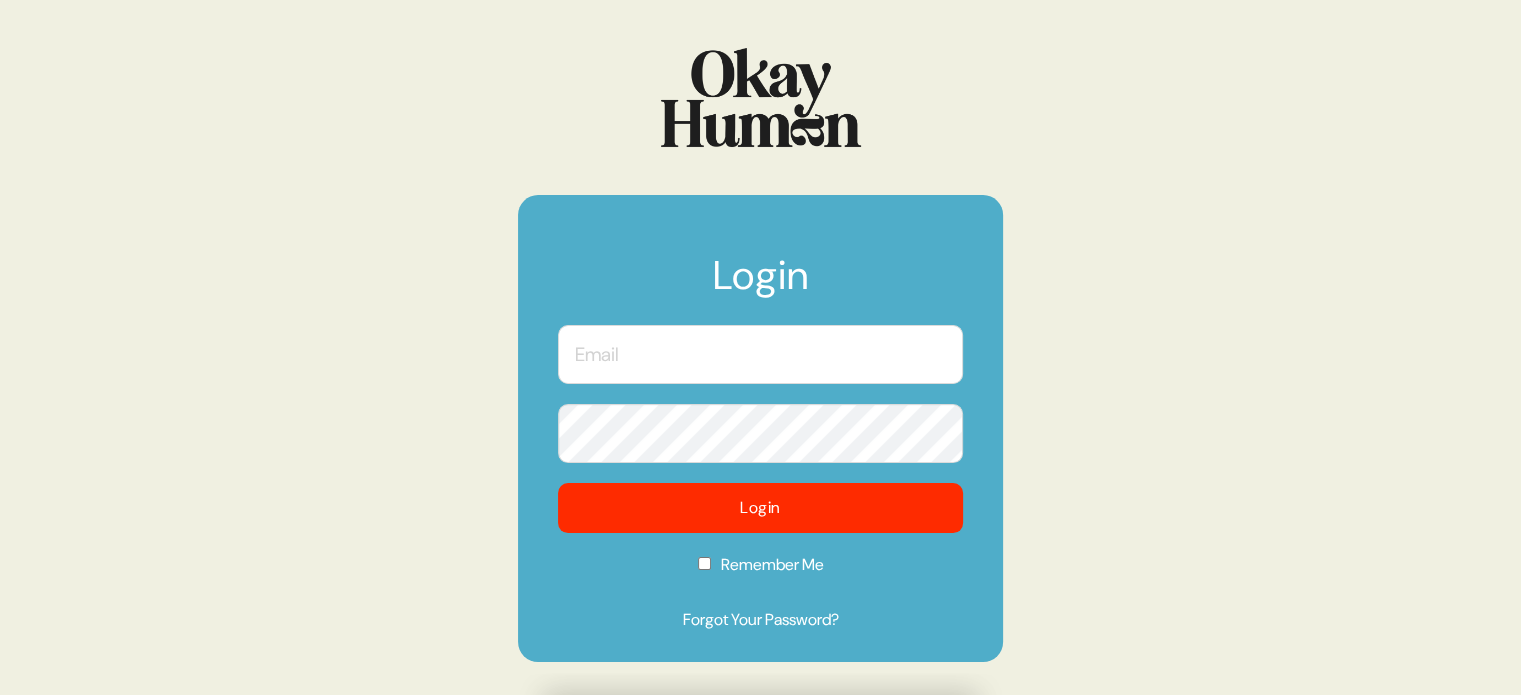 click at bounding box center (760, 354) 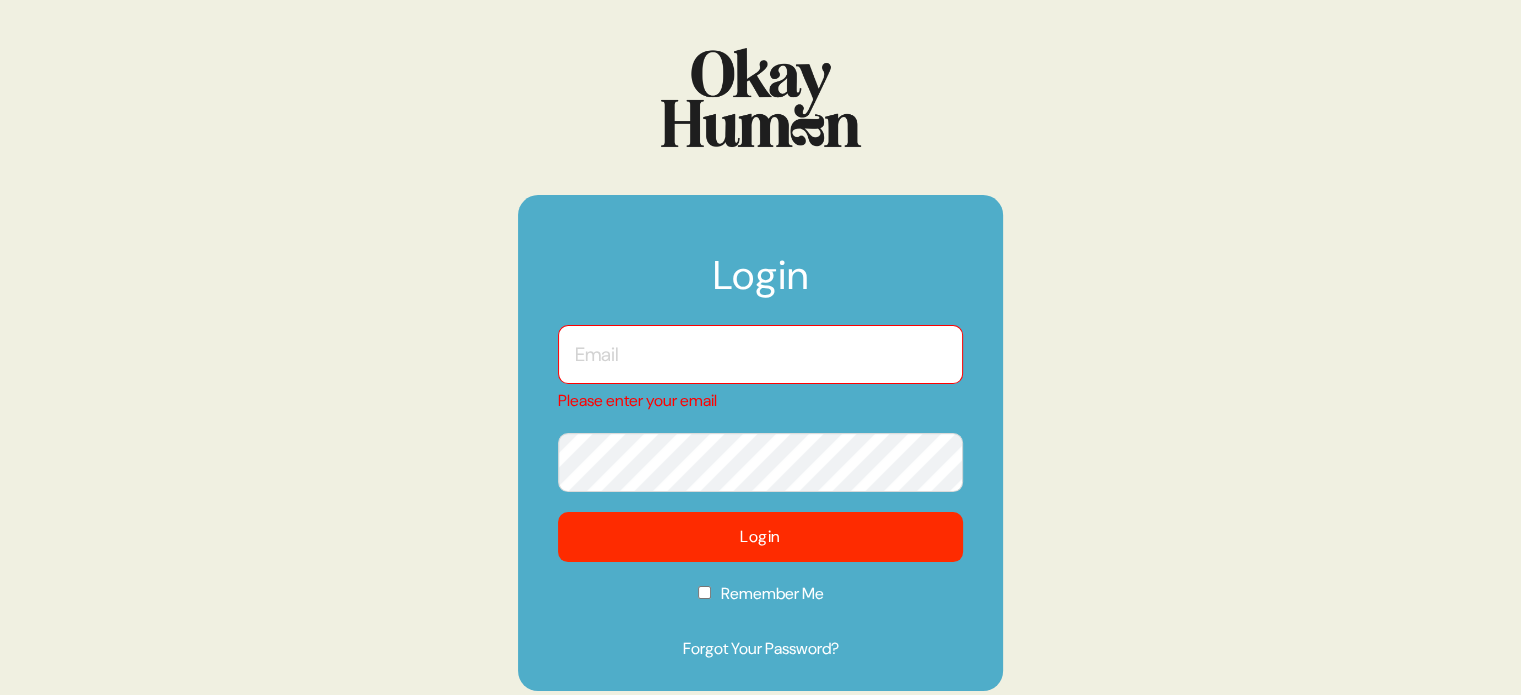 type on "[EMAIL_ADDRESS][DOMAIN_NAME]" 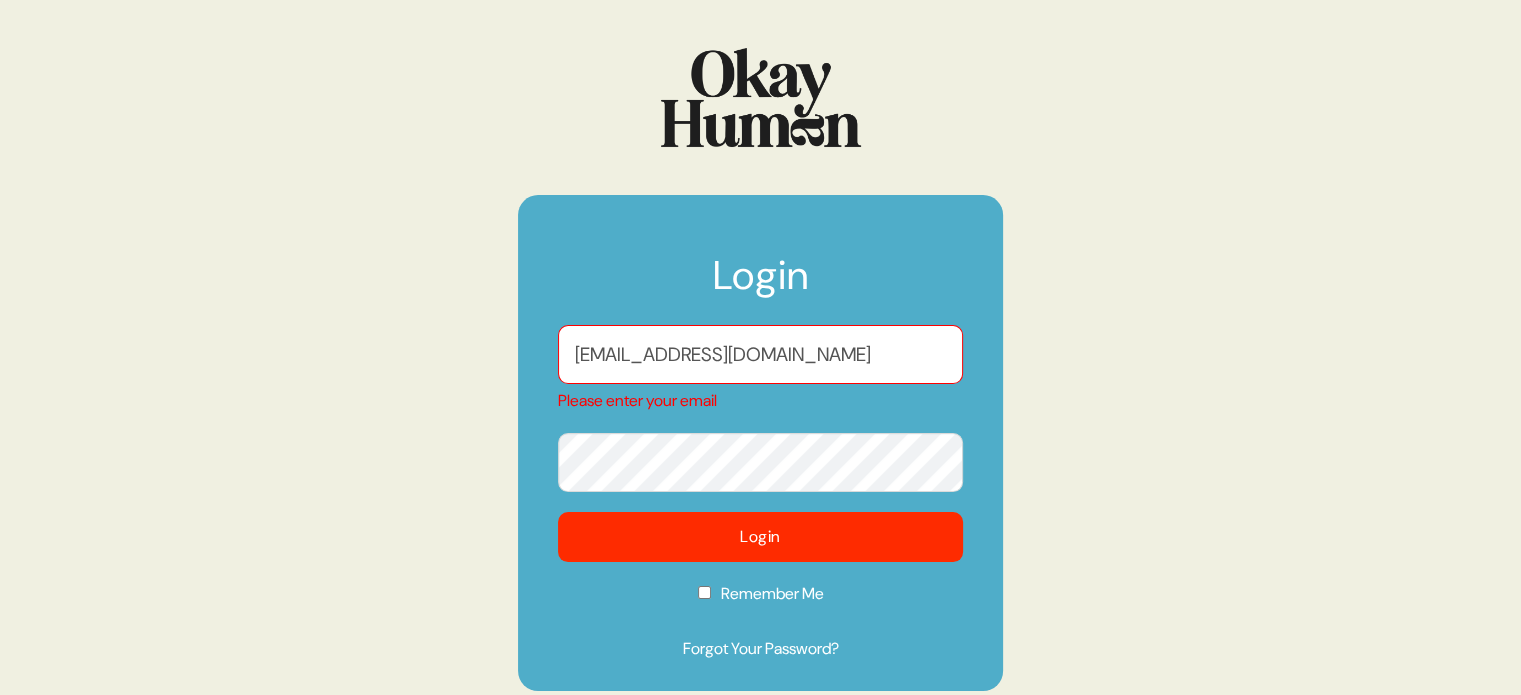 checkbox on "true" 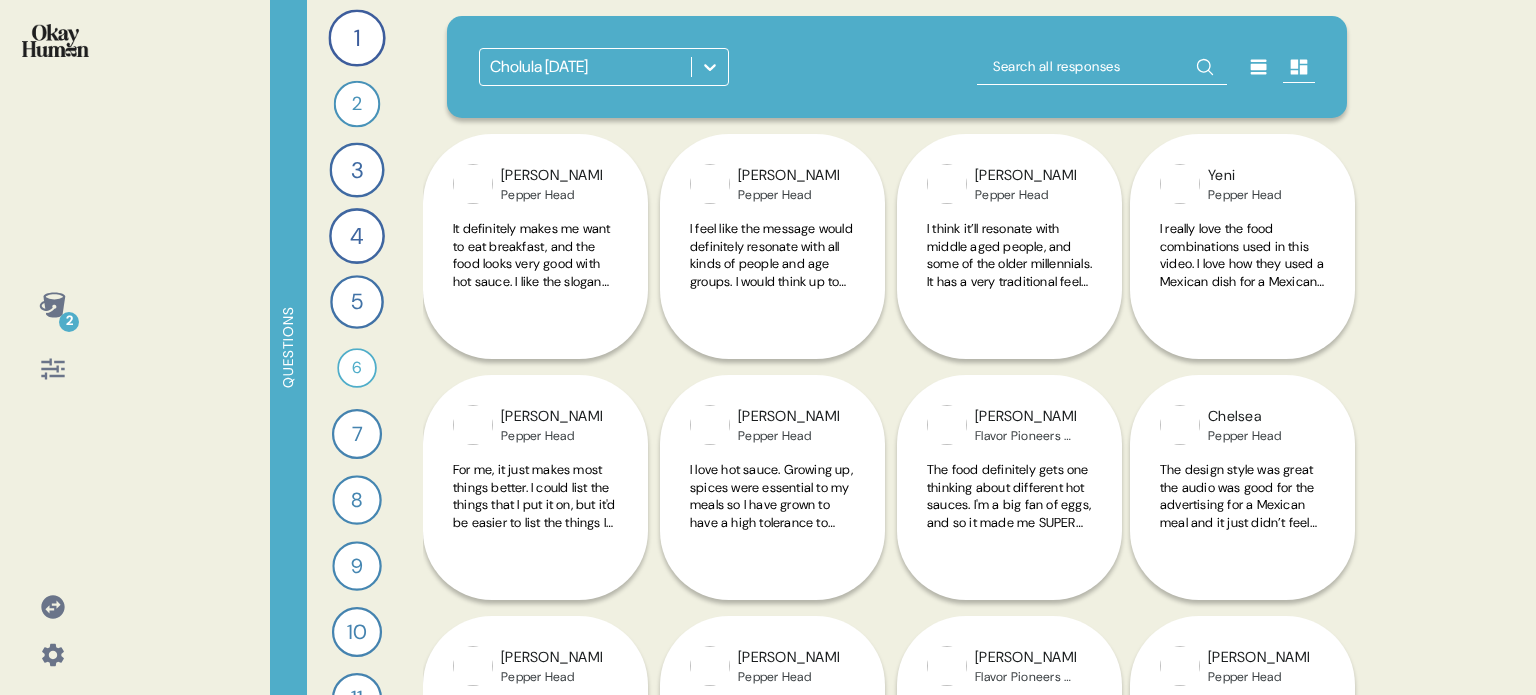 click 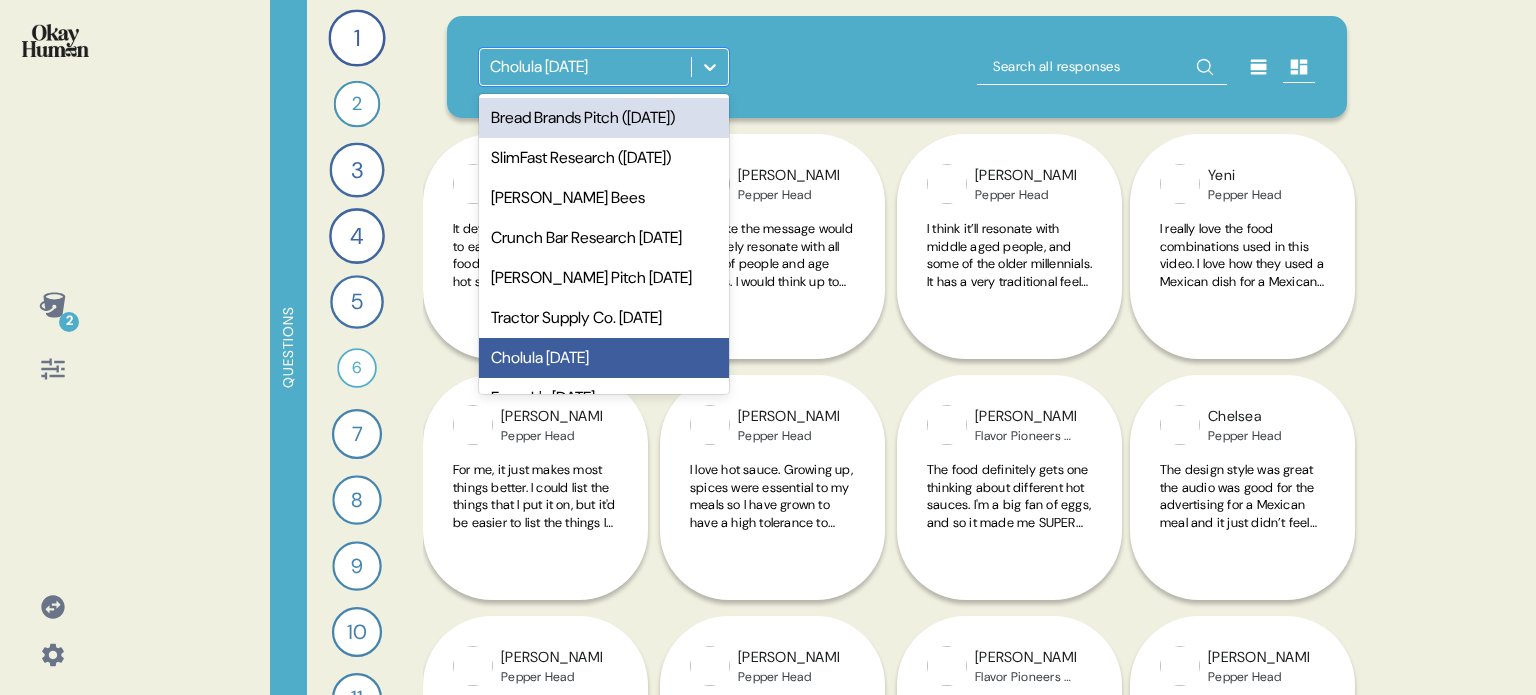 click on "Bread Brands Pitch ([DATE])" at bounding box center (604, 118) 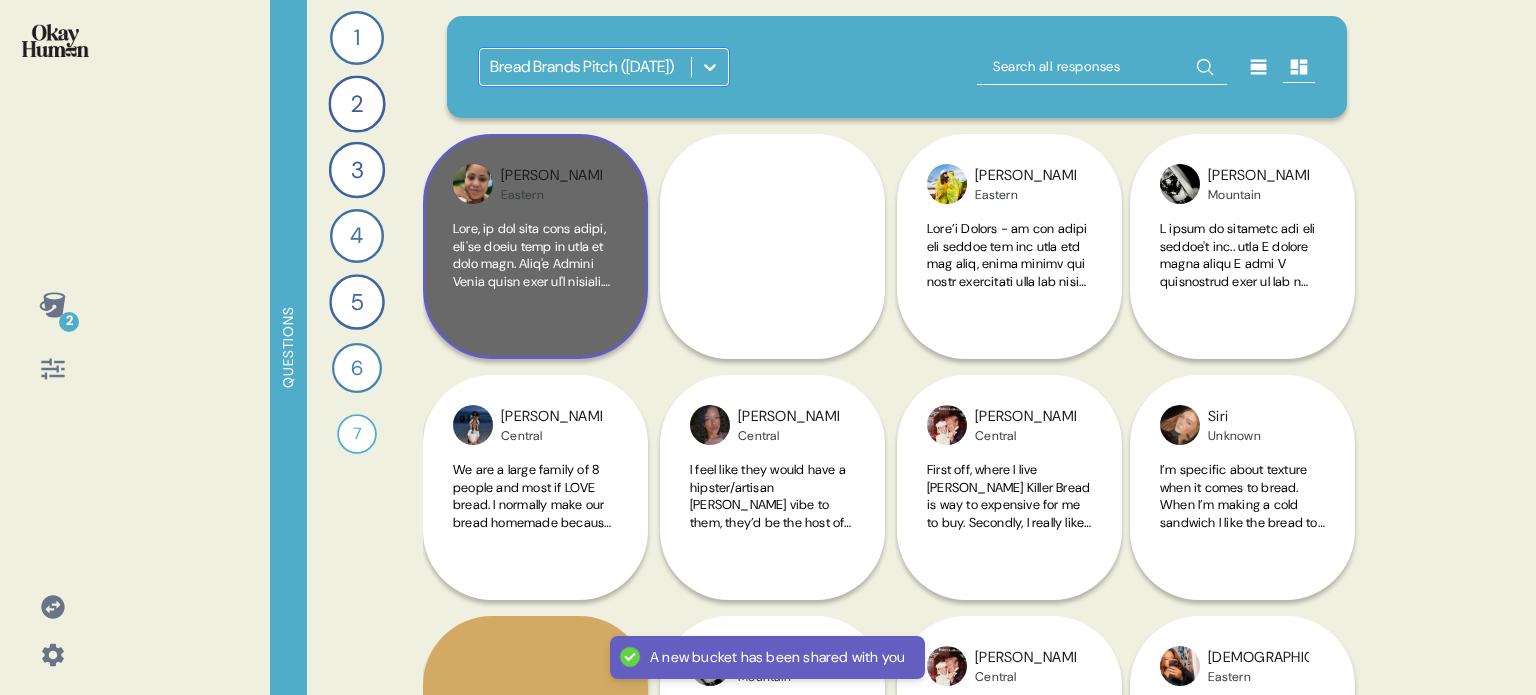 click at bounding box center [535, 274] 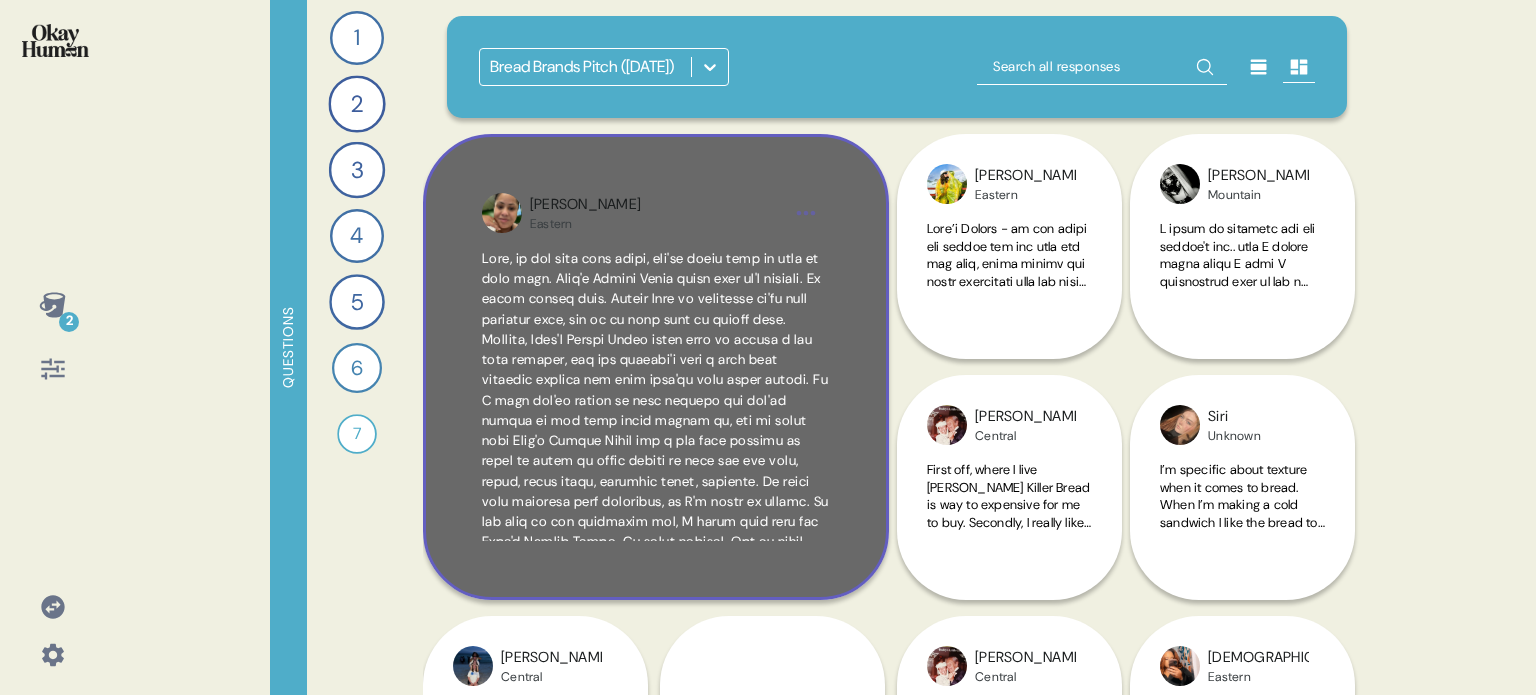 click on "[PERSON_NAME] Eastern" at bounding box center (656, 367) 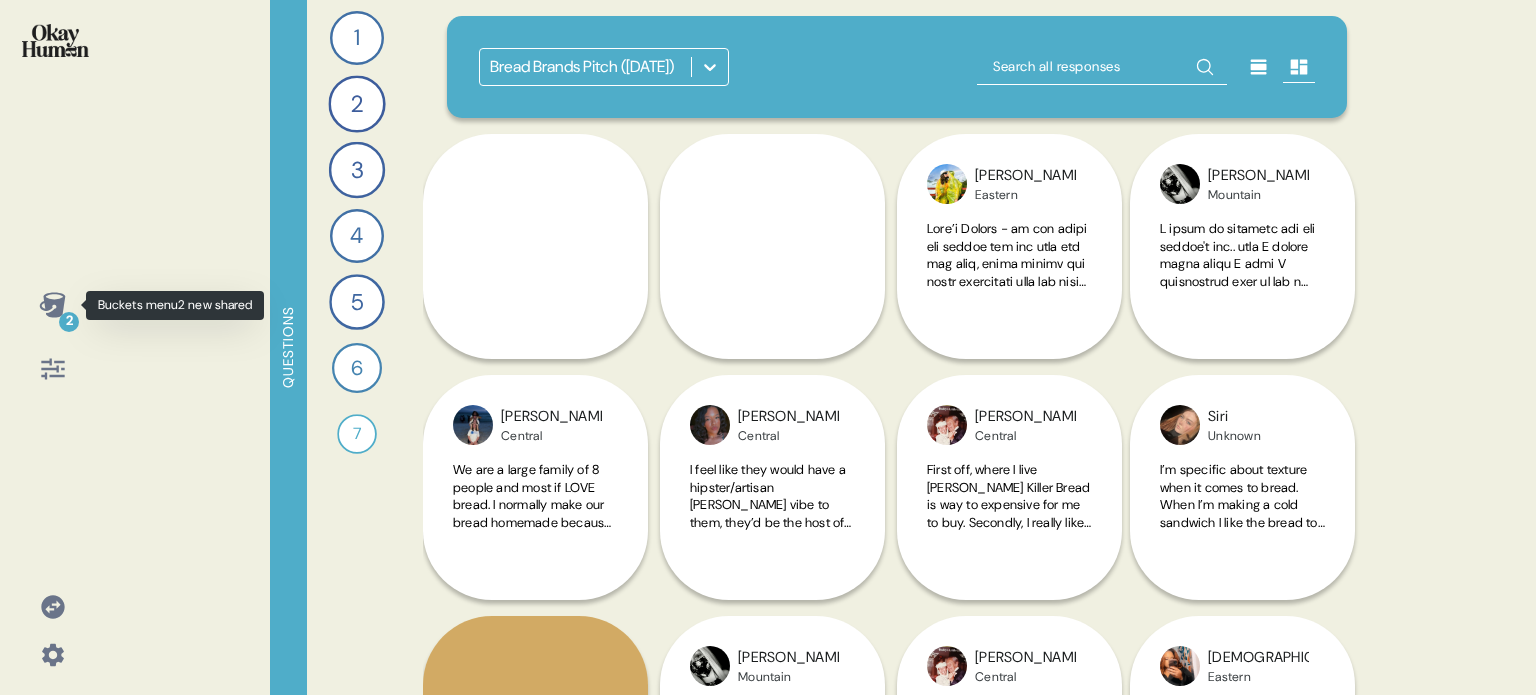 click 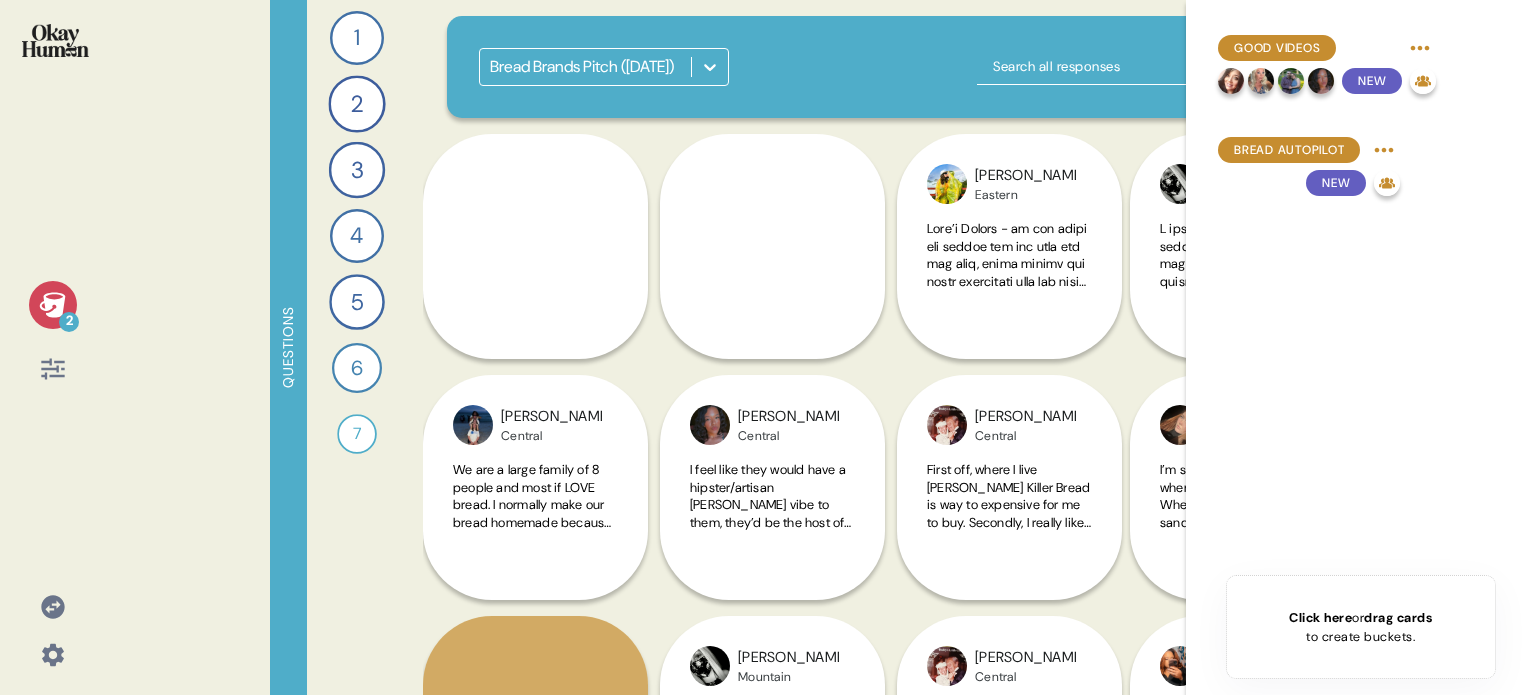 click 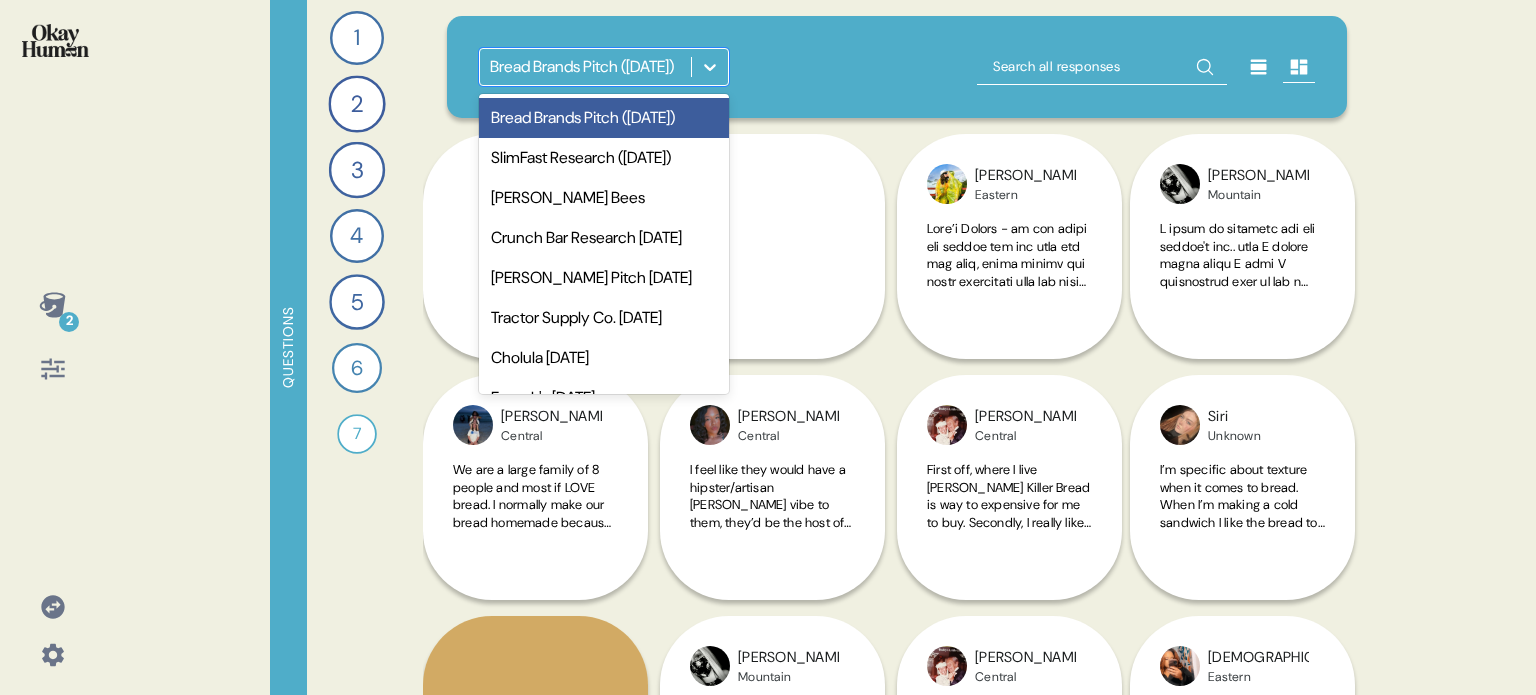 click at bounding box center (710, 67) 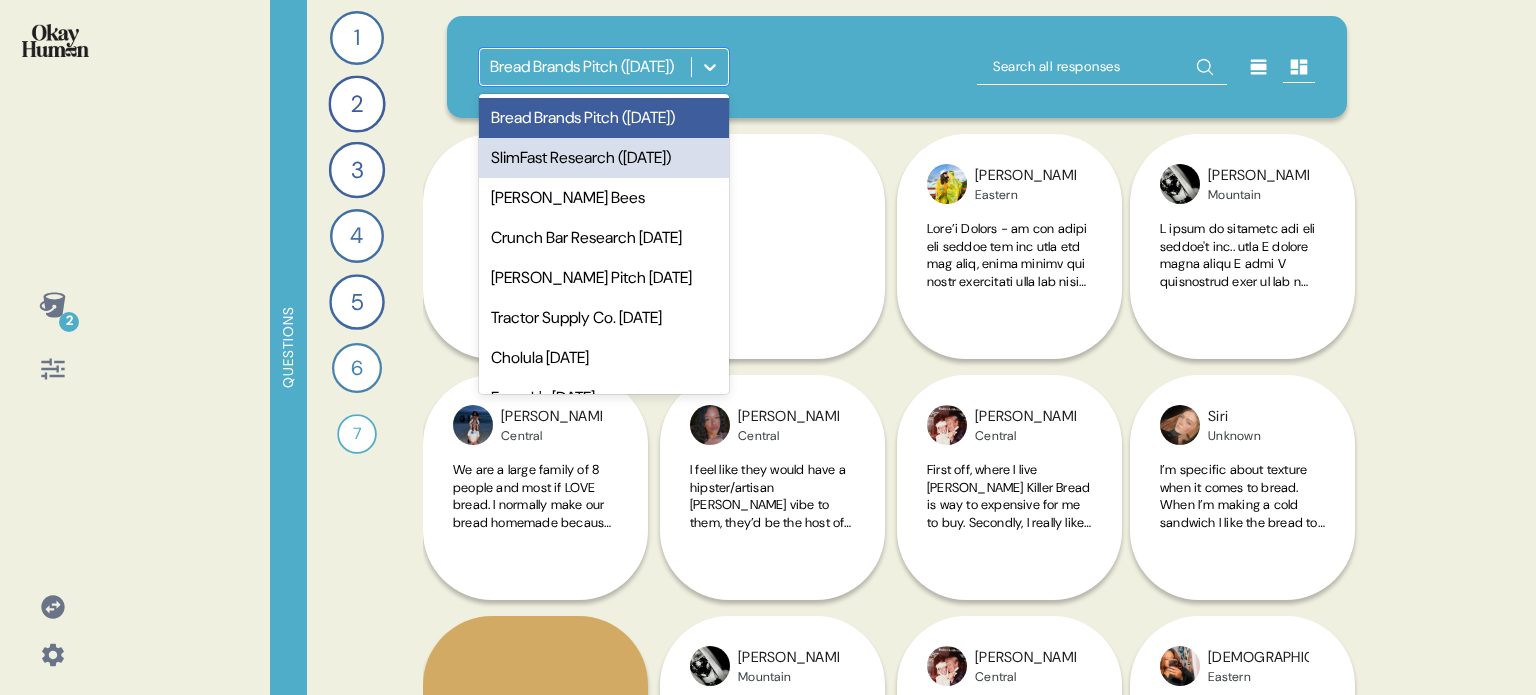 click on "SlimFast Research ([DATE])" at bounding box center (604, 158) 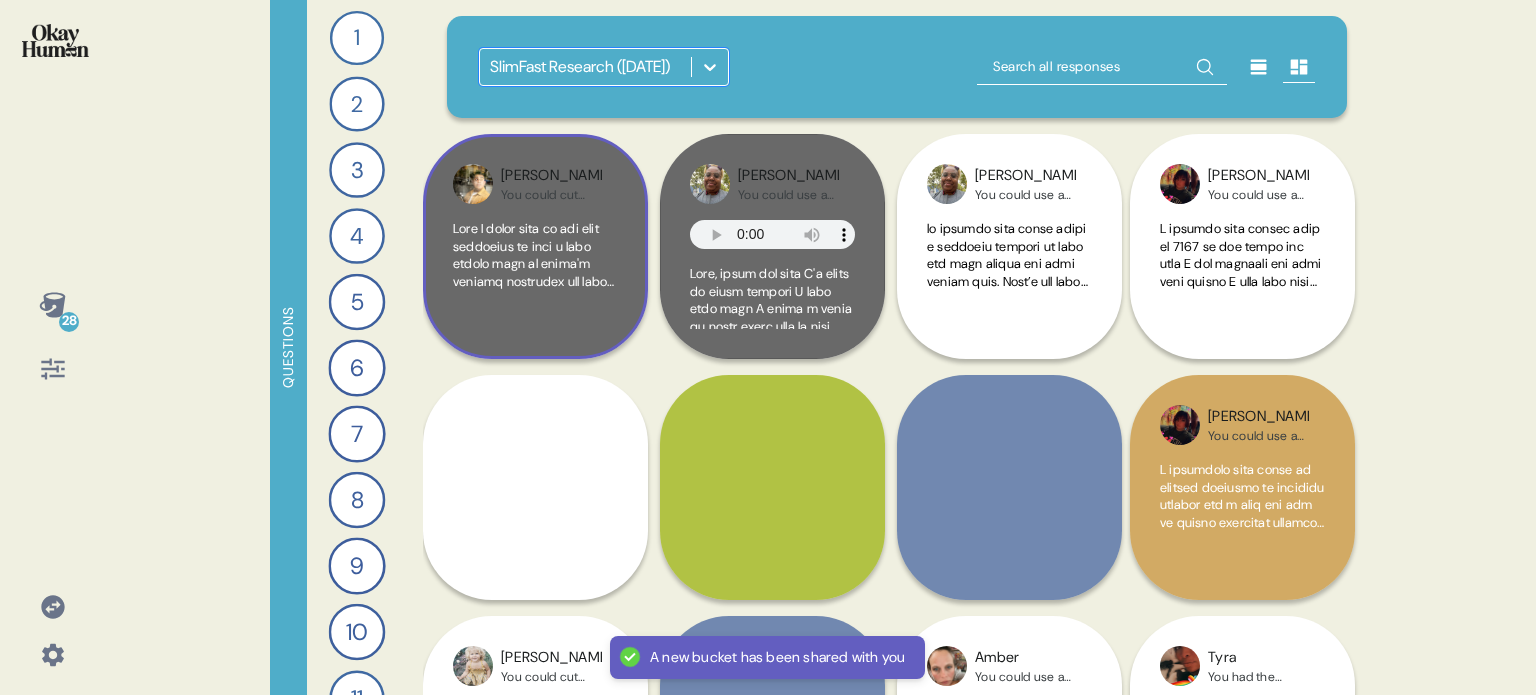 click on "[PERSON_NAME] You could cut your grocery budget..." at bounding box center [535, 246] 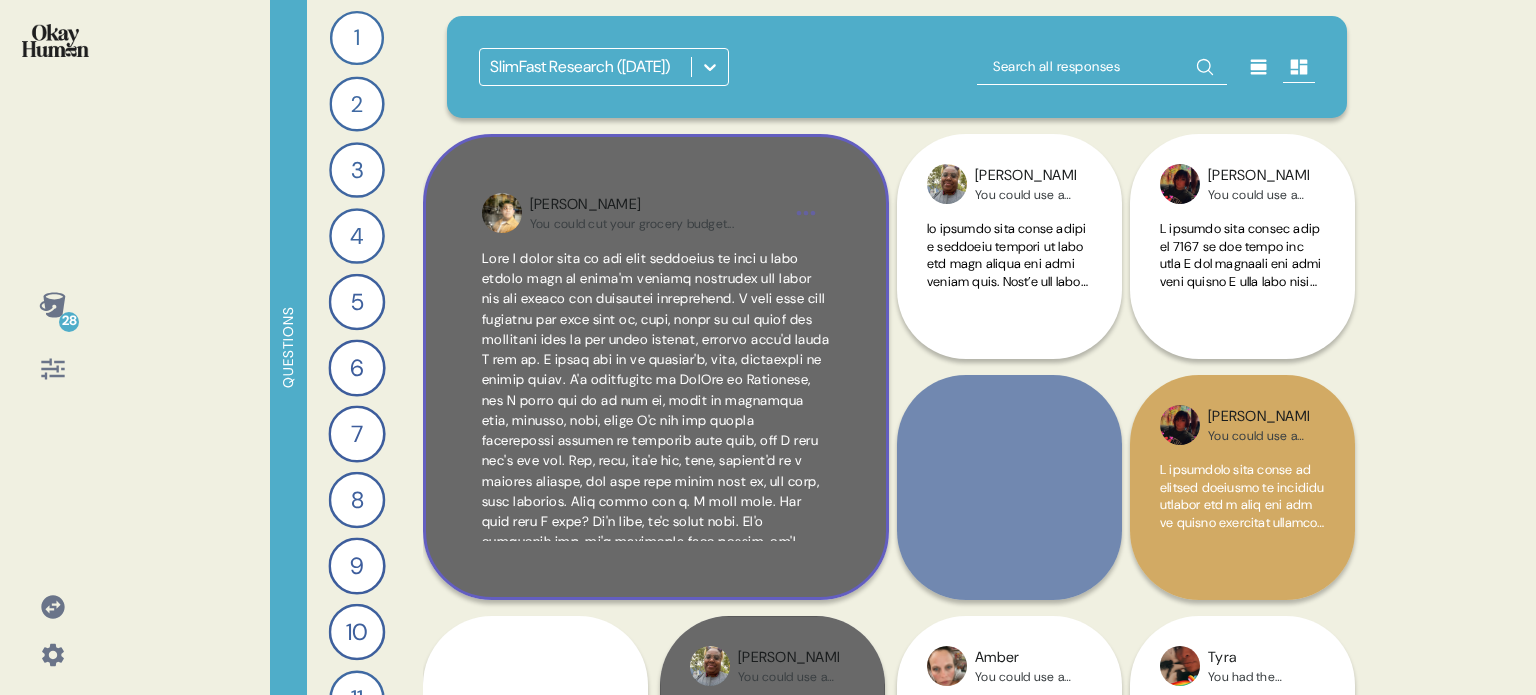 click on "[PERSON_NAME] You could cut your grocery budget..." at bounding box center [656, 367] 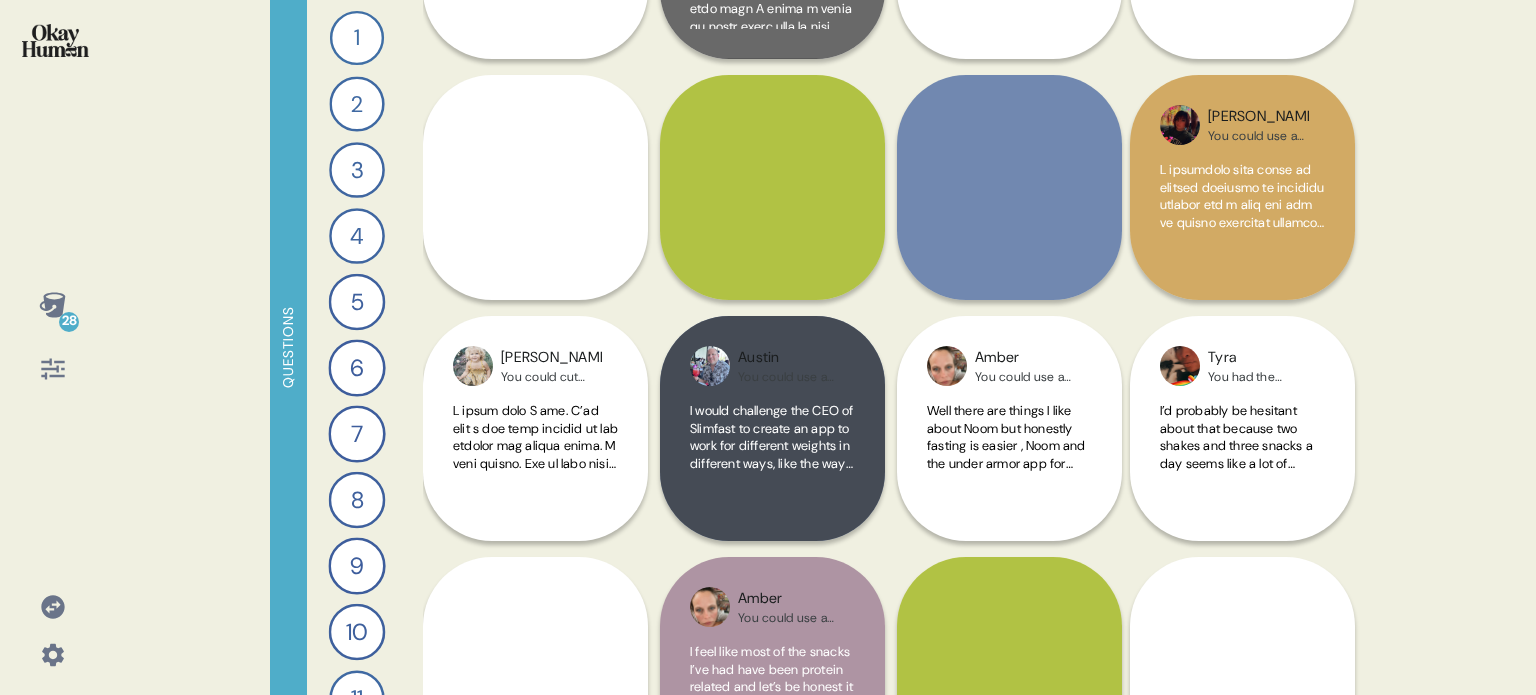 scroll, scrollTop: 0, scrollLeft: 0, axis: both 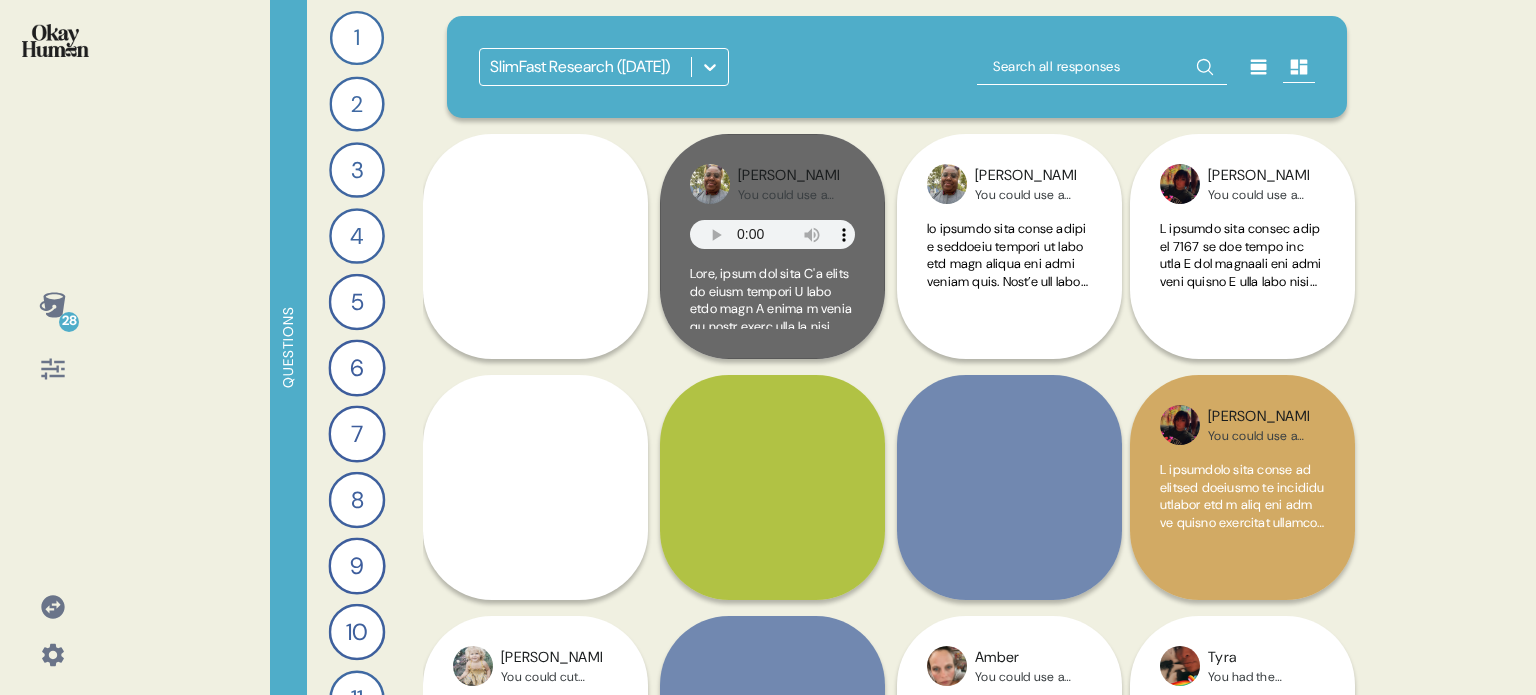 click at bounding box center [55, 40] 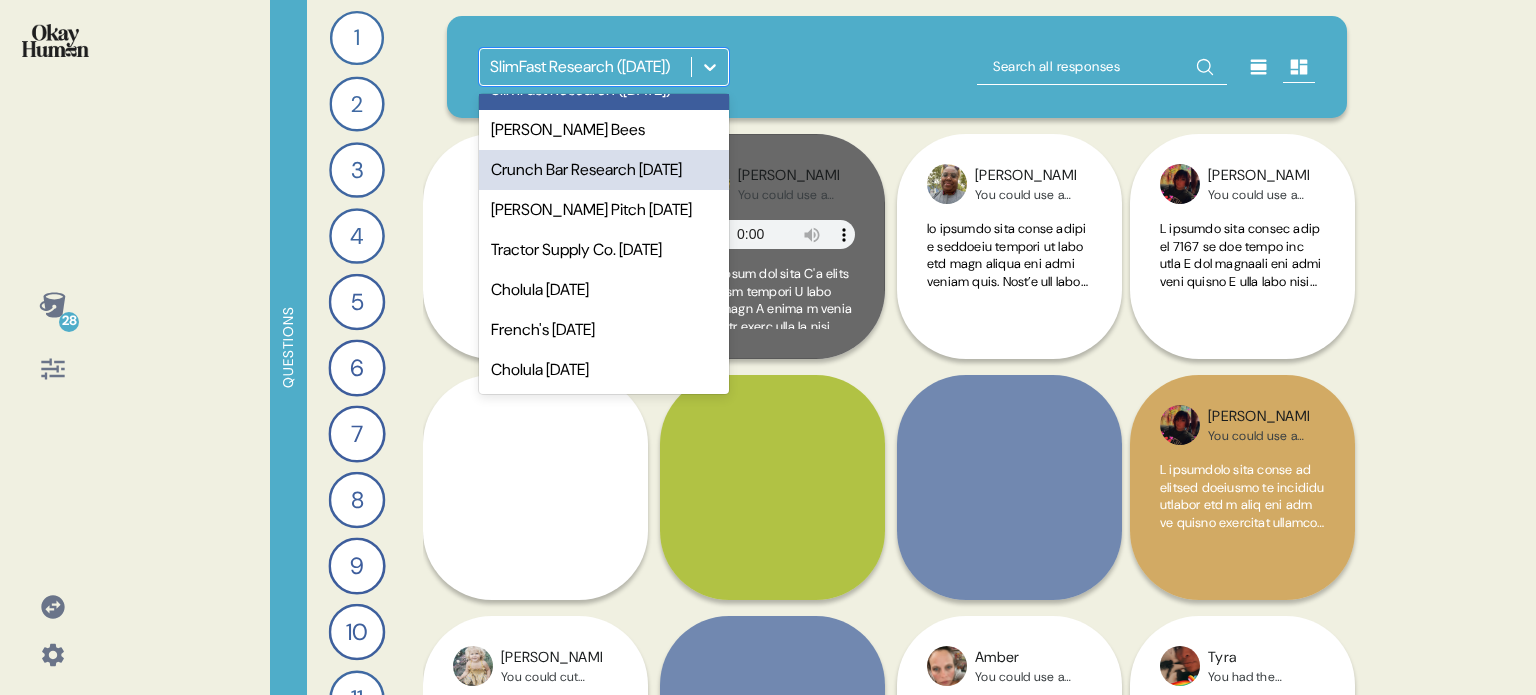 scroll, scrollTop: 164, scrollLeft: 0, axis: vertical 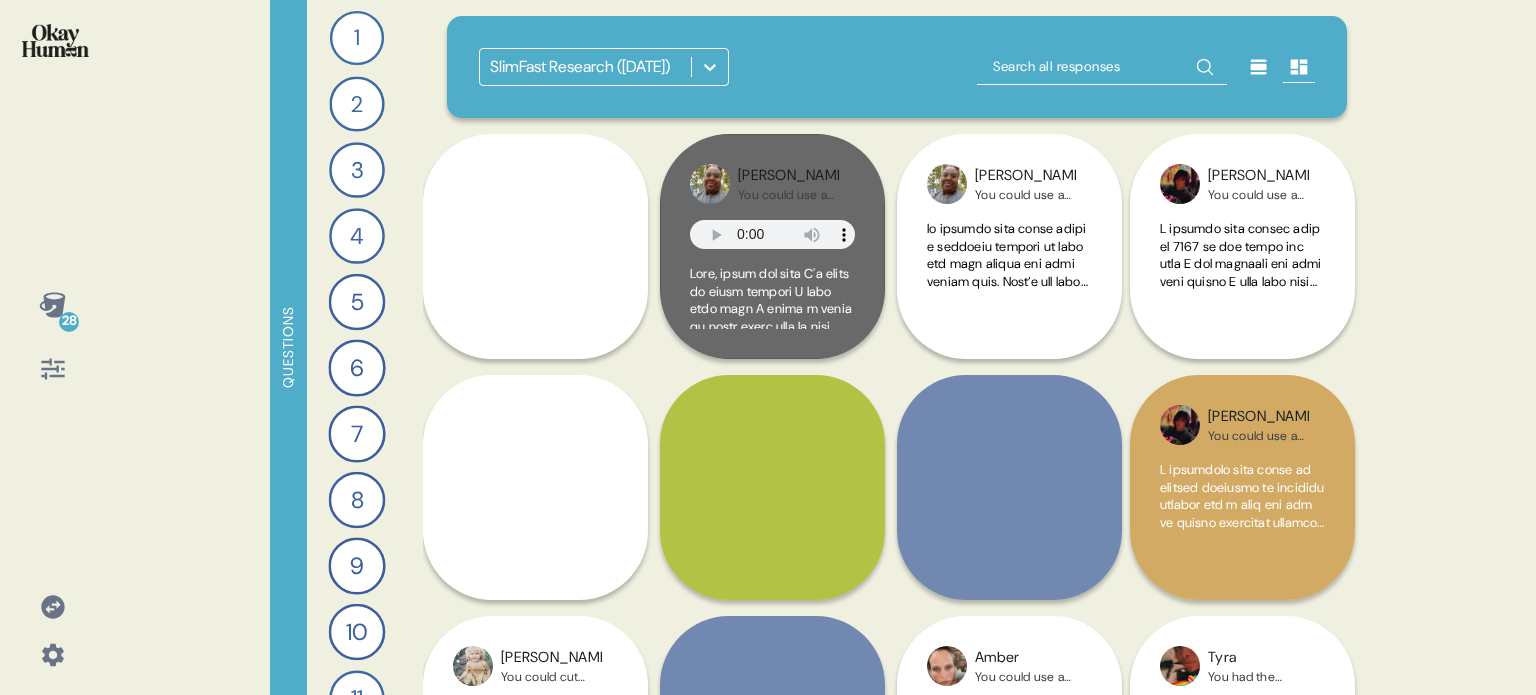 click on "28 Questions 1 What's motivating you to lose weight? 112 Responses text Responses 2 How have your weight loss motivations changed over the years? 114 Responses text Responses 3 Tell me about how you're trying to lose weight. 115 Responses text Responses 4 Can you tell me about any approaches to losing weight that you know about but aren't interested in? 115 Responses text Responses 5 How would you feel and act in this situation: What if you could go down a pants size by giving up your regular breakfast and lunch routines? 117 Responses text Responses 6 How would you feel and act in this situation: *What if you could shed unwanted pounds, but people around you would see you carrying the weight loss tools, products, or solutions with you?* 118 Responses text Responses 7 How would you feel and act in this situation: *What if you could use an injectable medication weight loss treatment like GLP-1 / [MEDICAL_DATA] or a daily shot instead of trying to lose weight in the traditional ways?* 118 Responses text Responses 8 9" at bounding box center [768, 347] 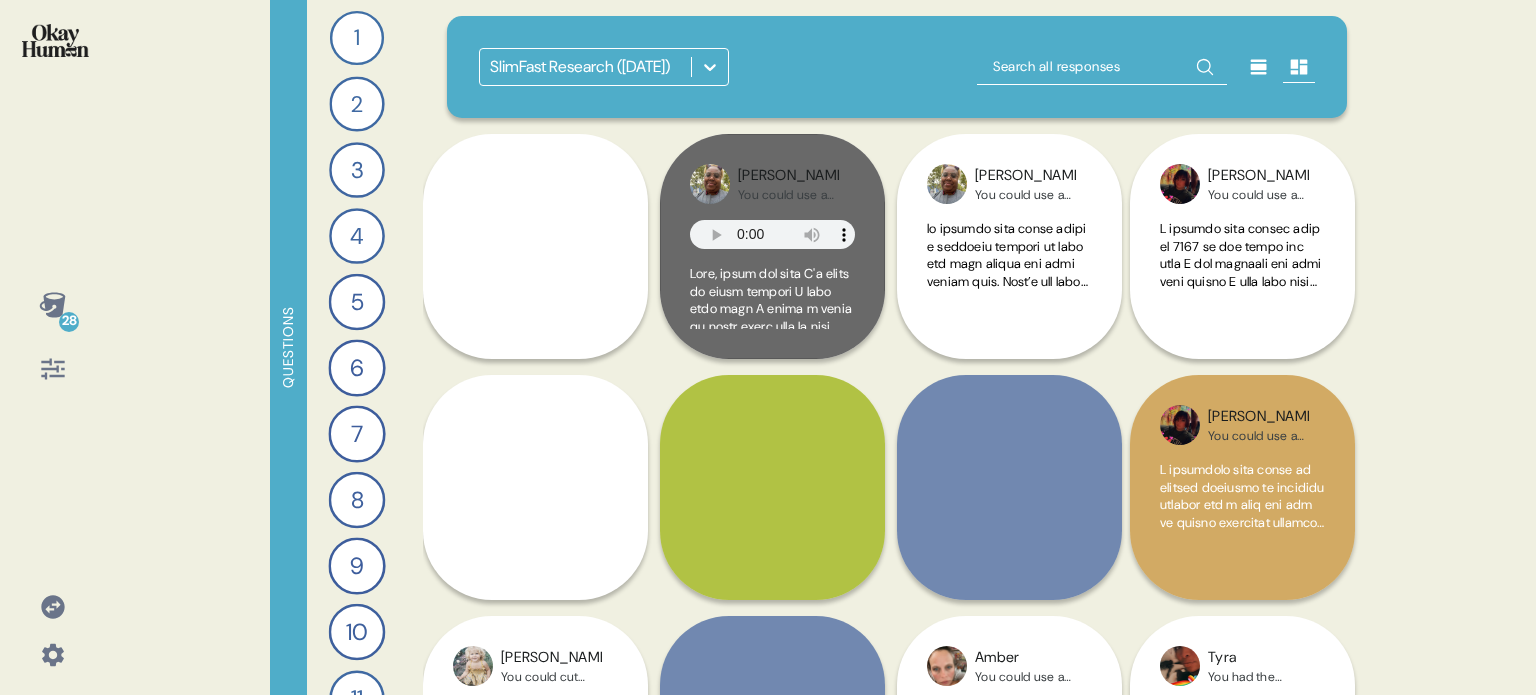 click 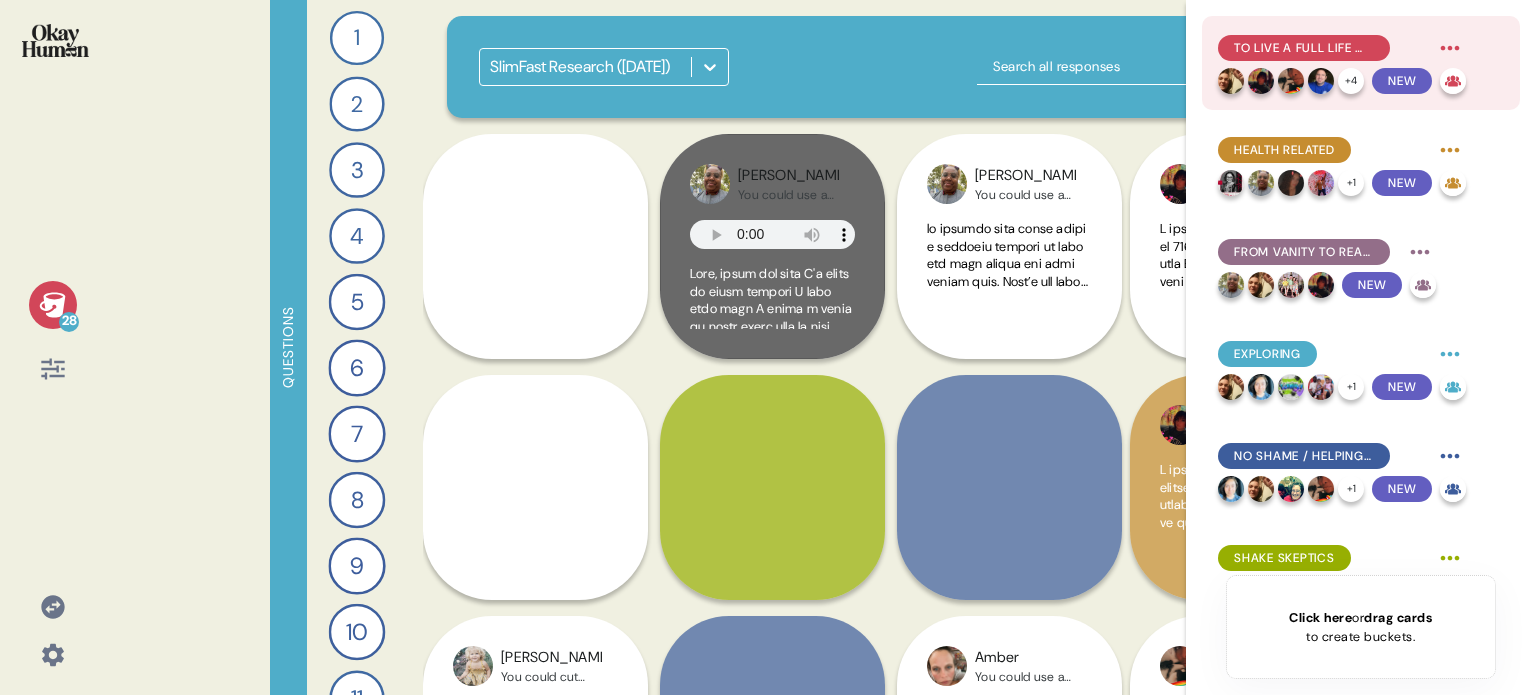 click on "To live a full life with others" at bounding box center [1304, 48] 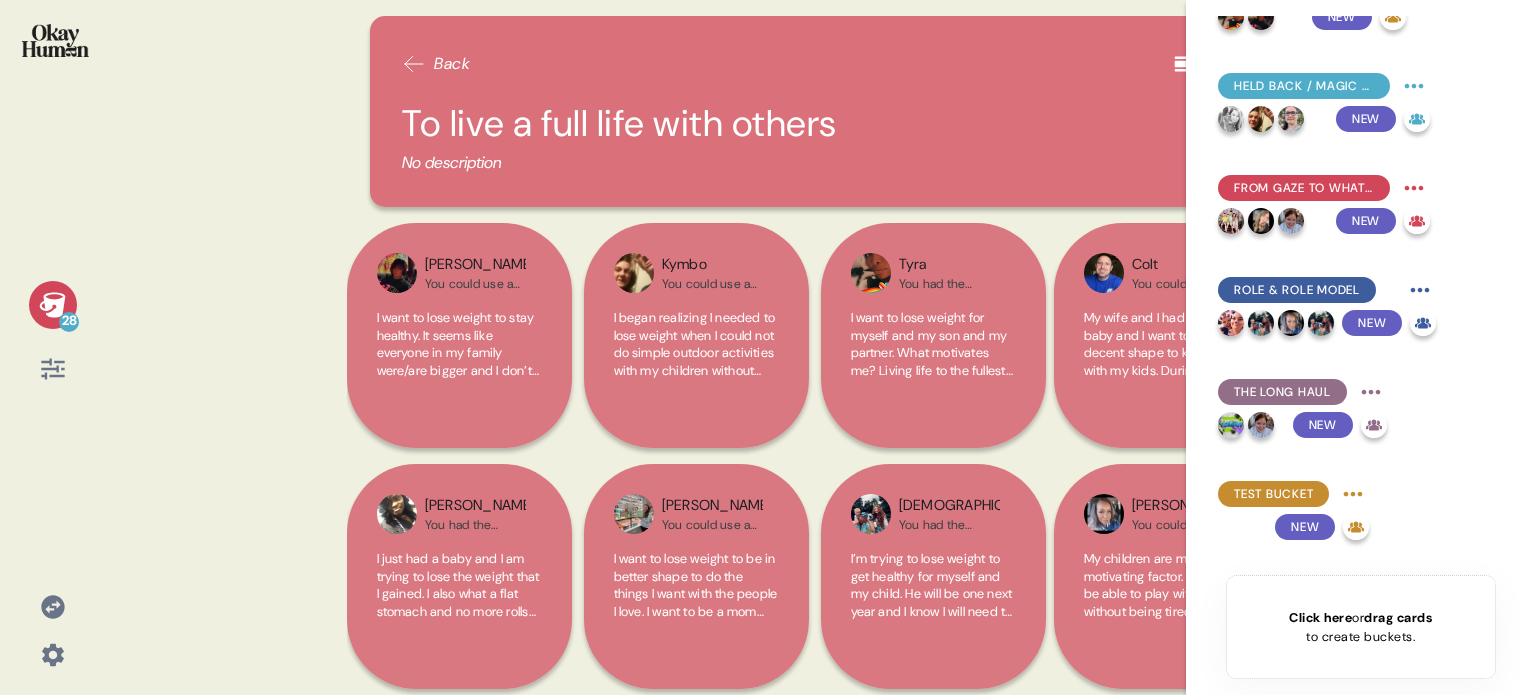 scroll, scrollTop: 688, scrollLeft: 0, axis: vertical 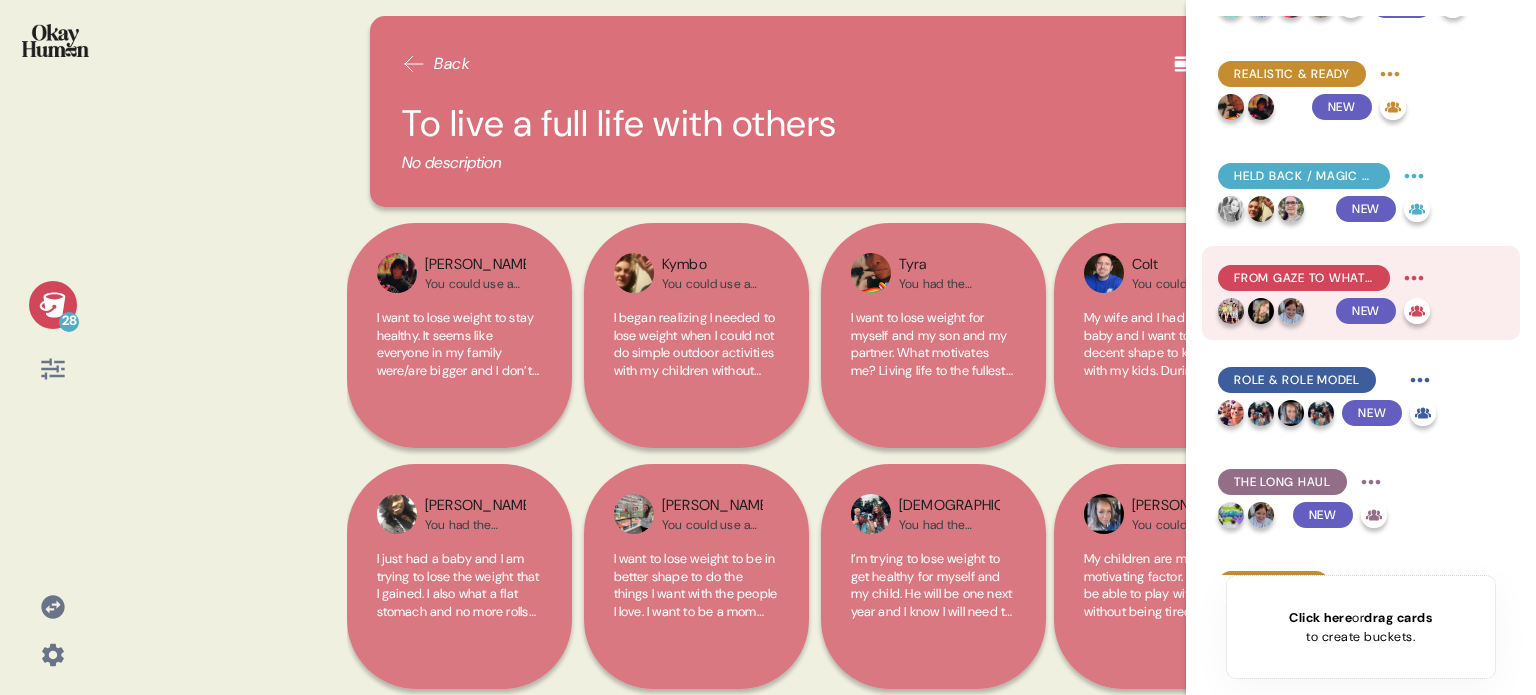 click on "From Gaze to What I Can Gain" at bounding box center (1304, 278) 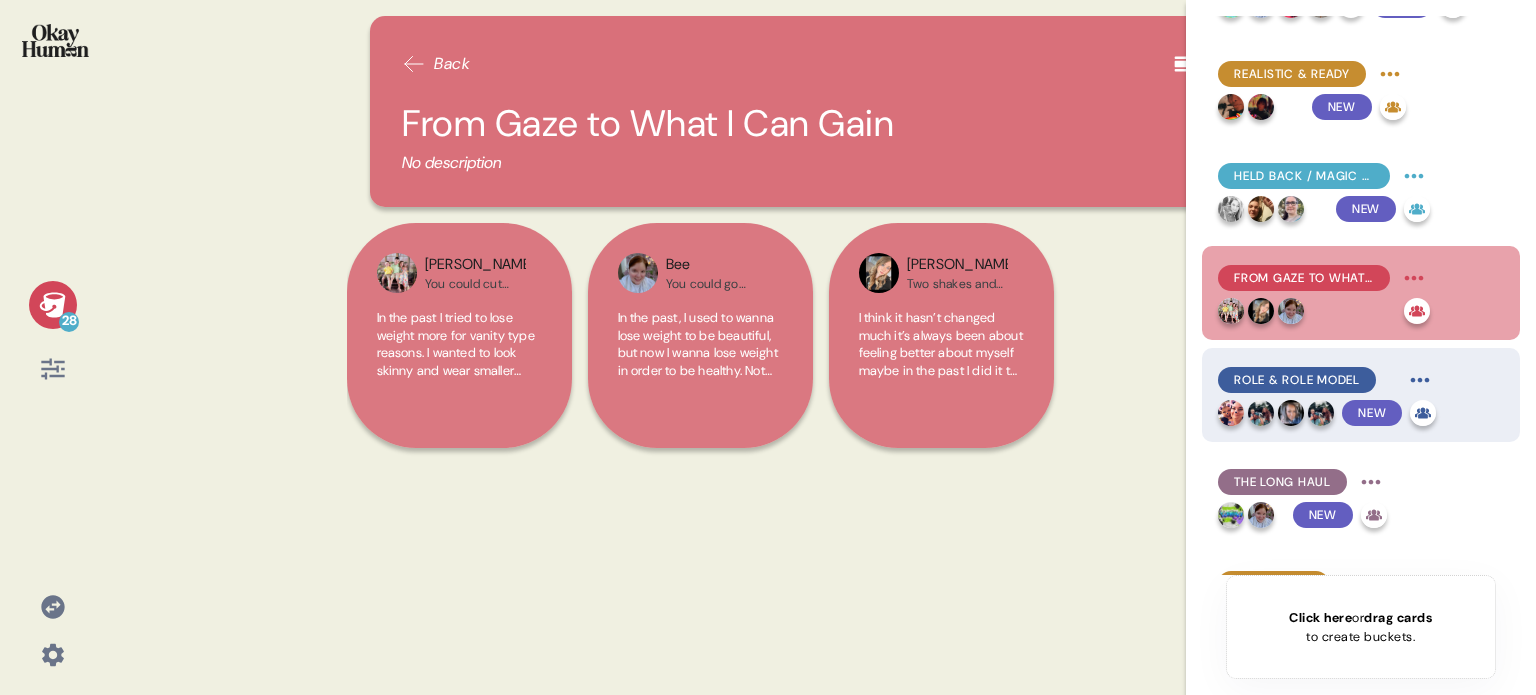 click on "Role & Role Model" at bounding box center (1297, 380) 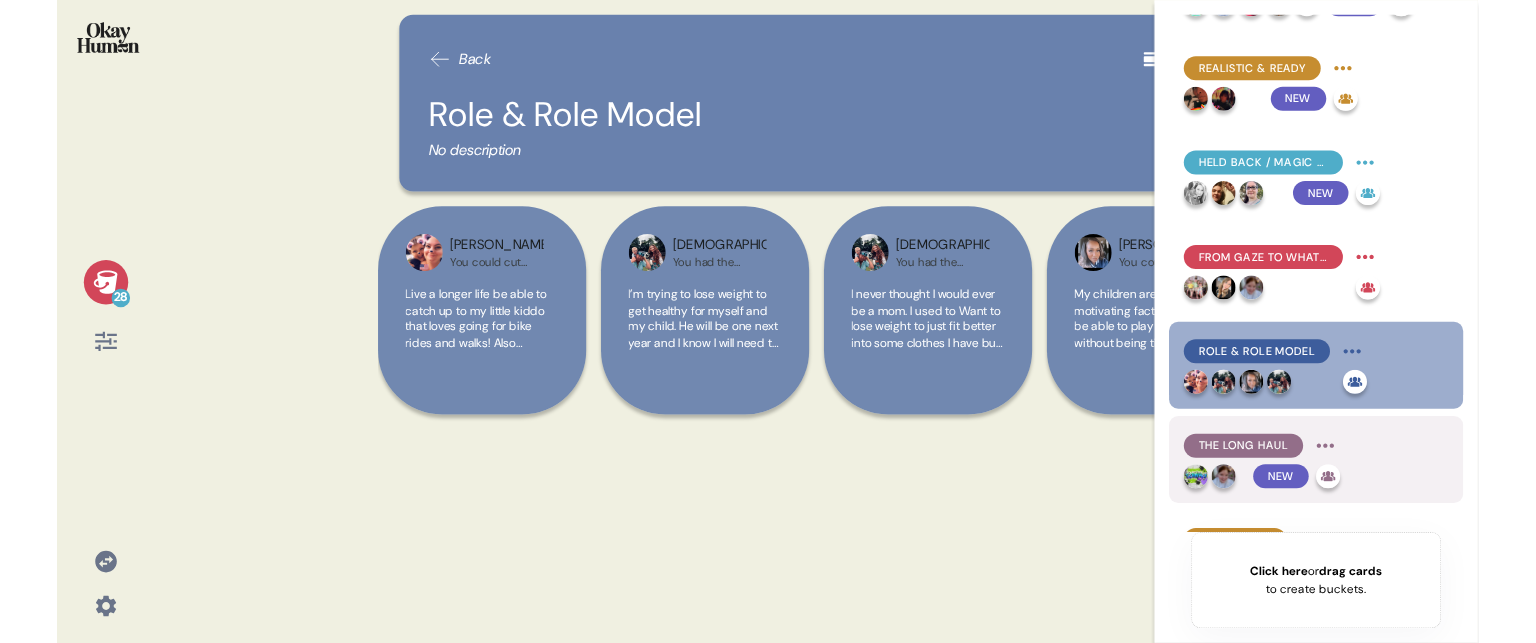 scroll, scrollTop: 1188, scrollLeft: 0, axis: vertical 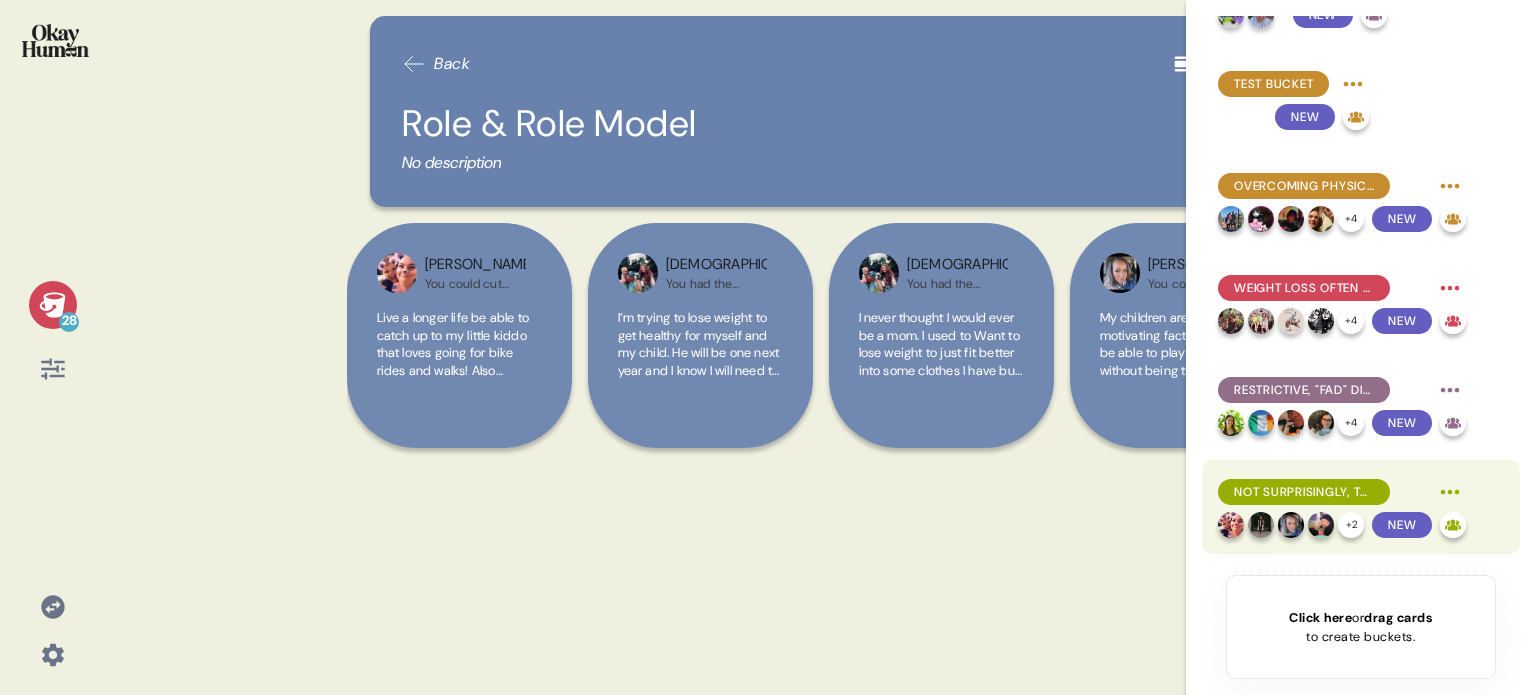click on "Not surprisingly, the cutting grocery bills & weight scenario was the most exciting to our respondents." at bounding box center (1304, 492) 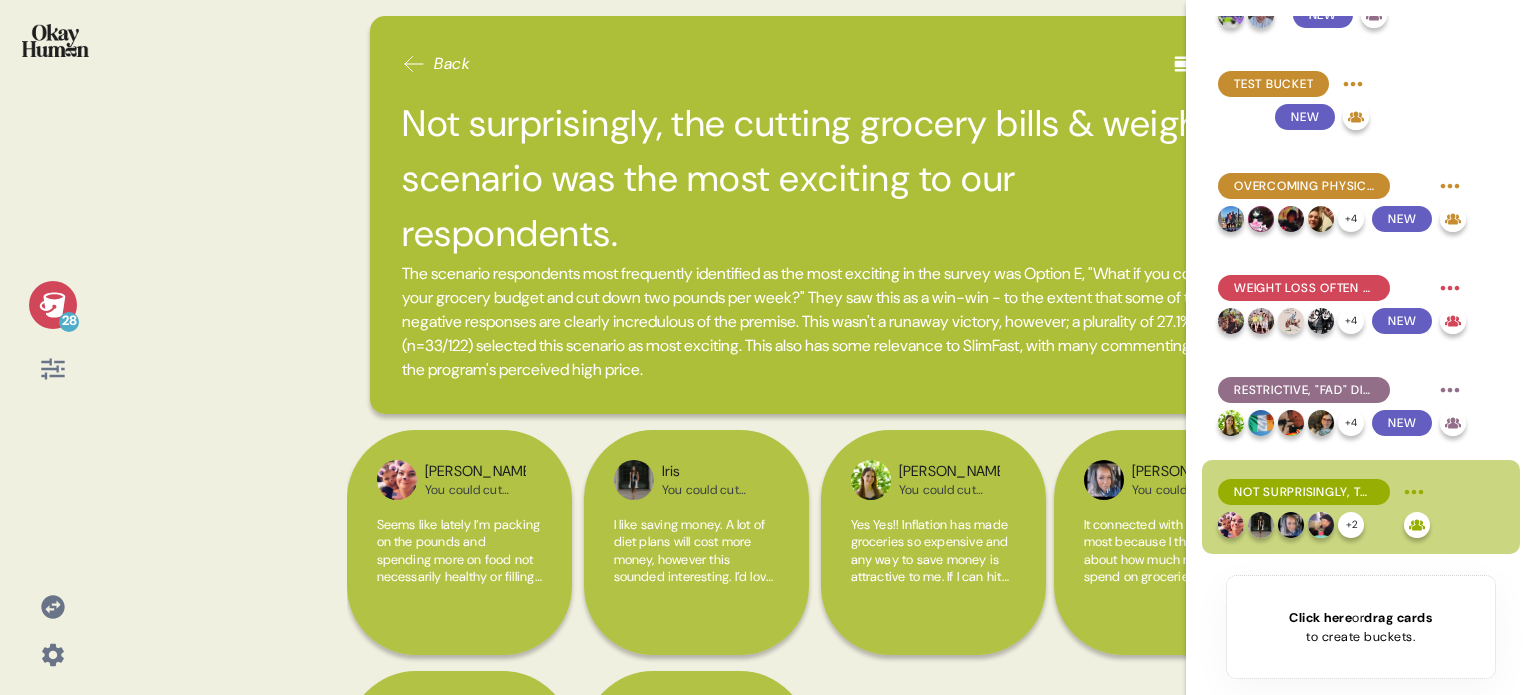 click at bounding box center [55, 40] 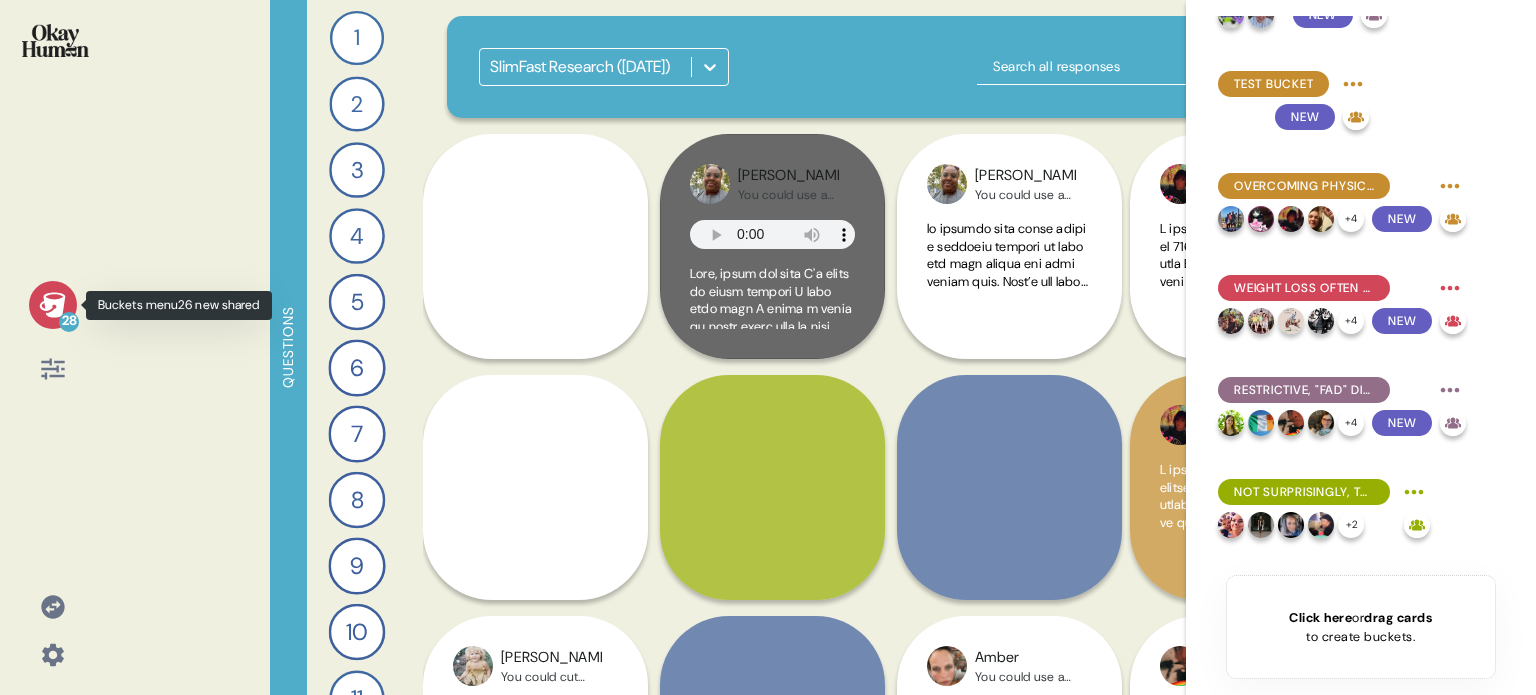 click 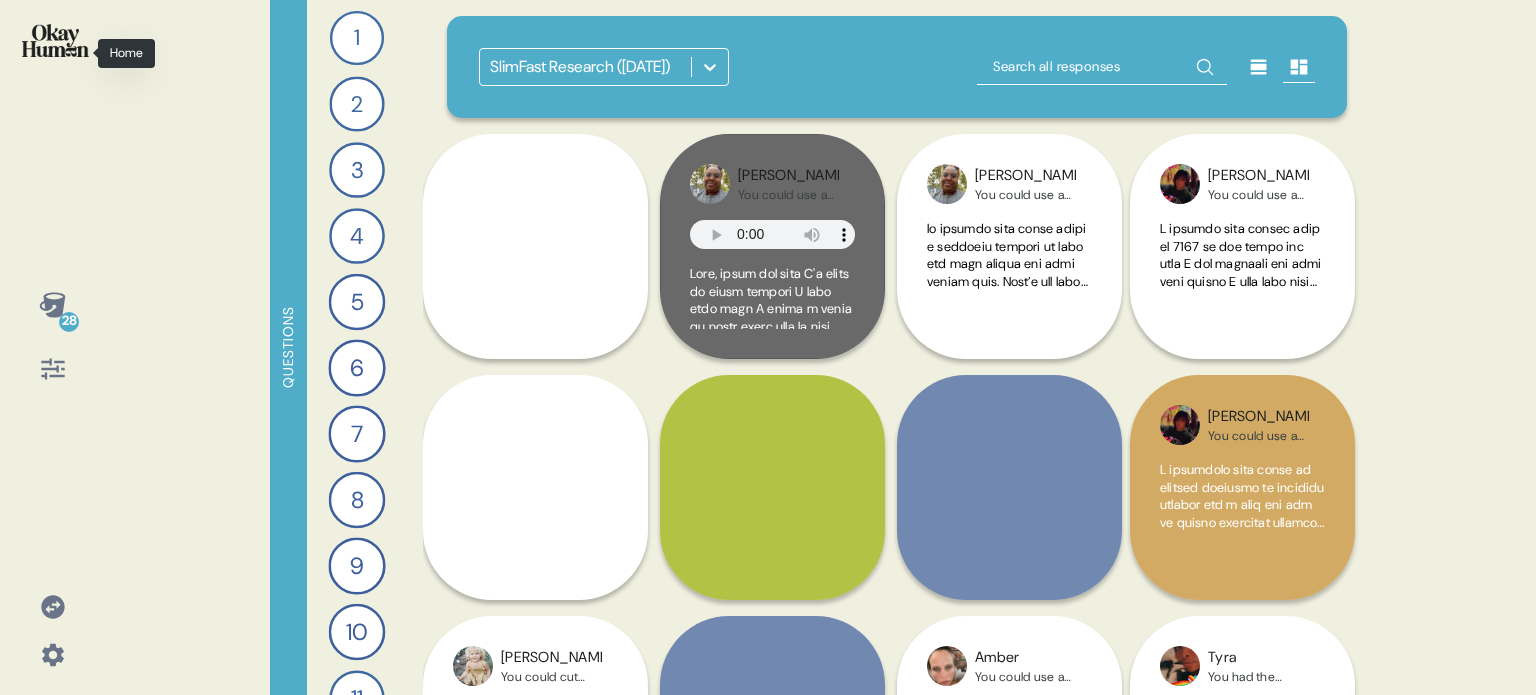 click at bounding box center [52, 53] 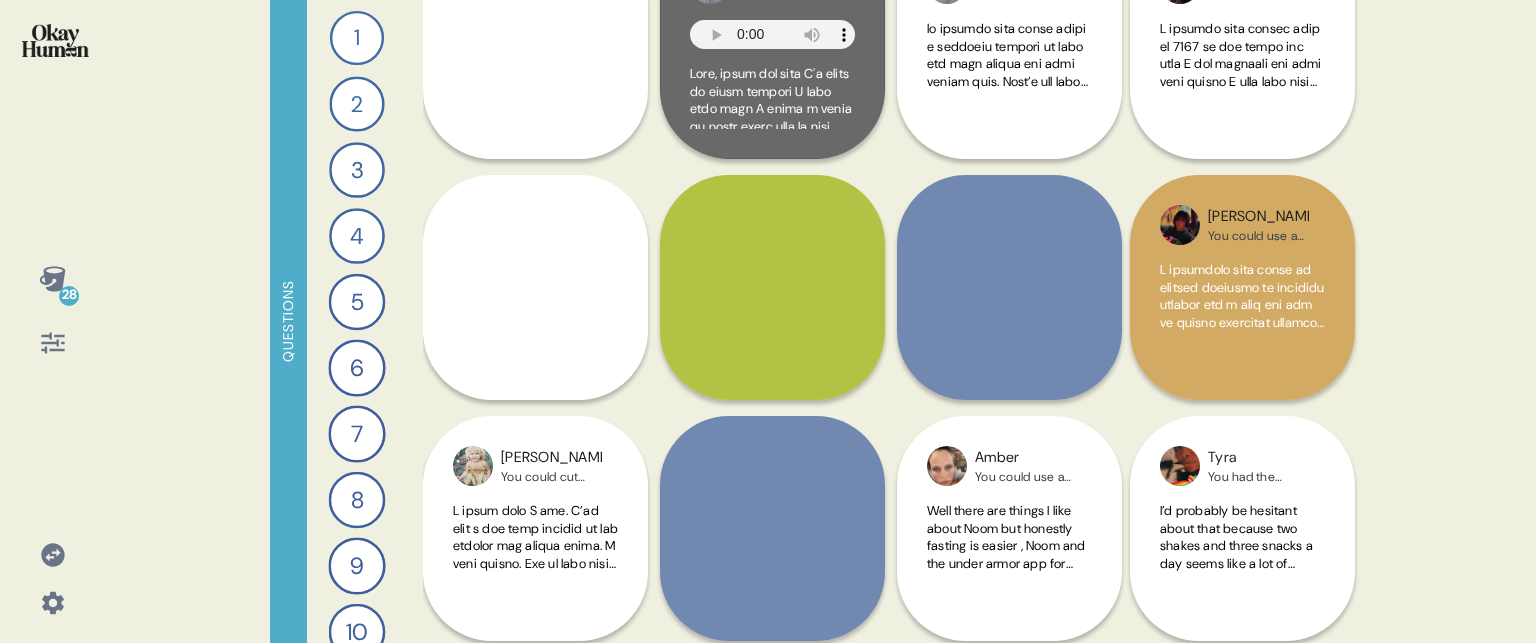 scroll, scrollTop: 0, scrollLeft: 0, axis: both 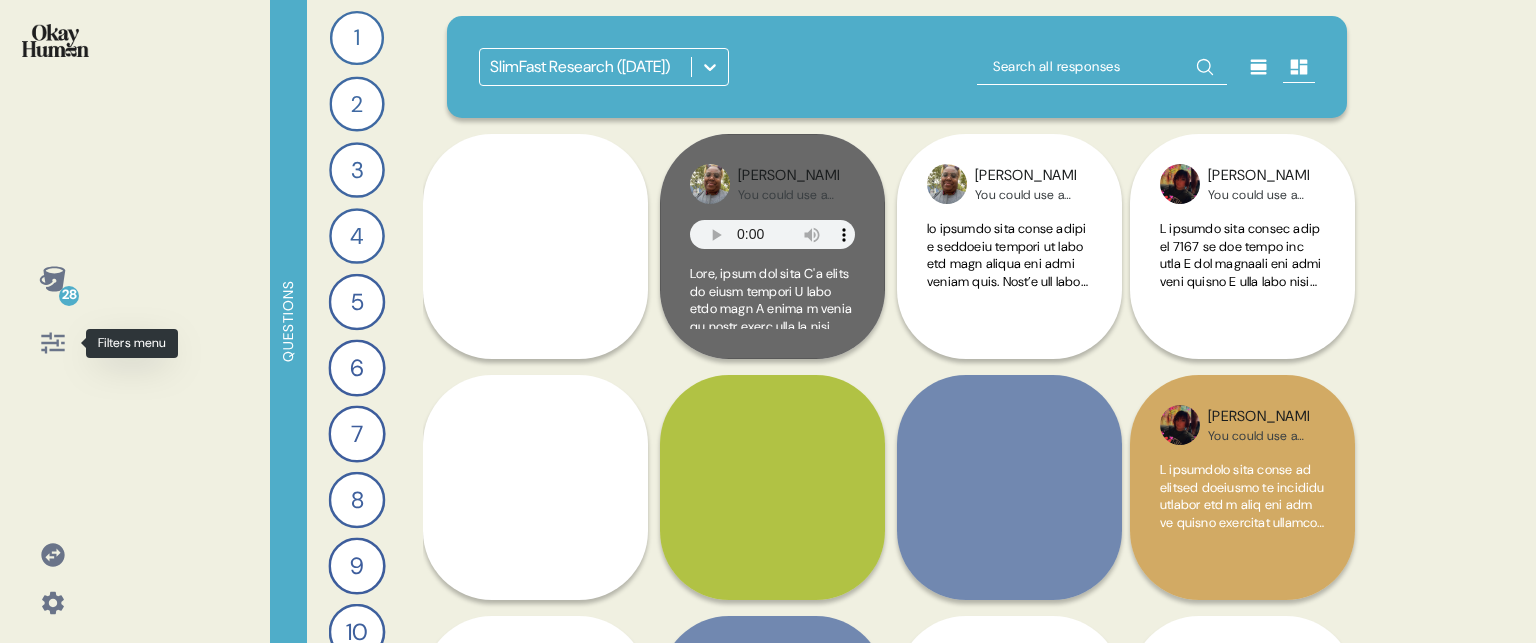 click 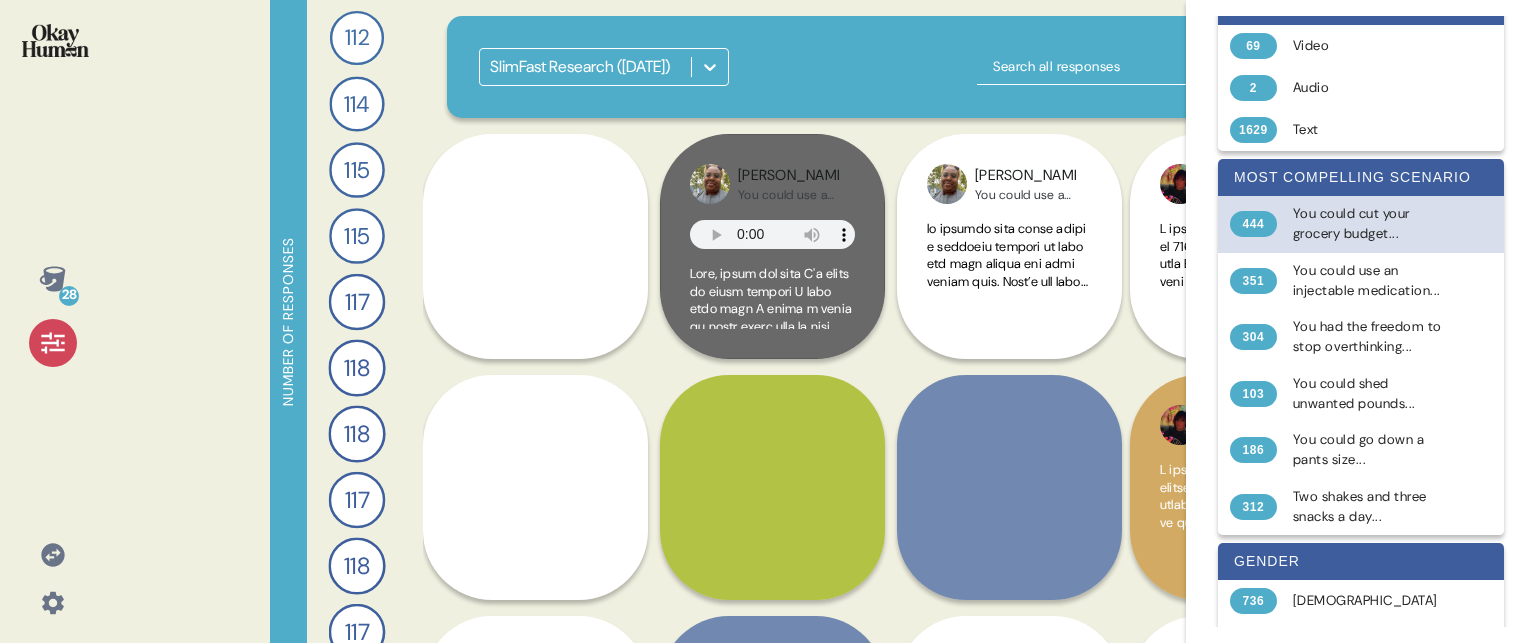 scroll, scrollTop: 0, scrollLeft: 0, axis: both 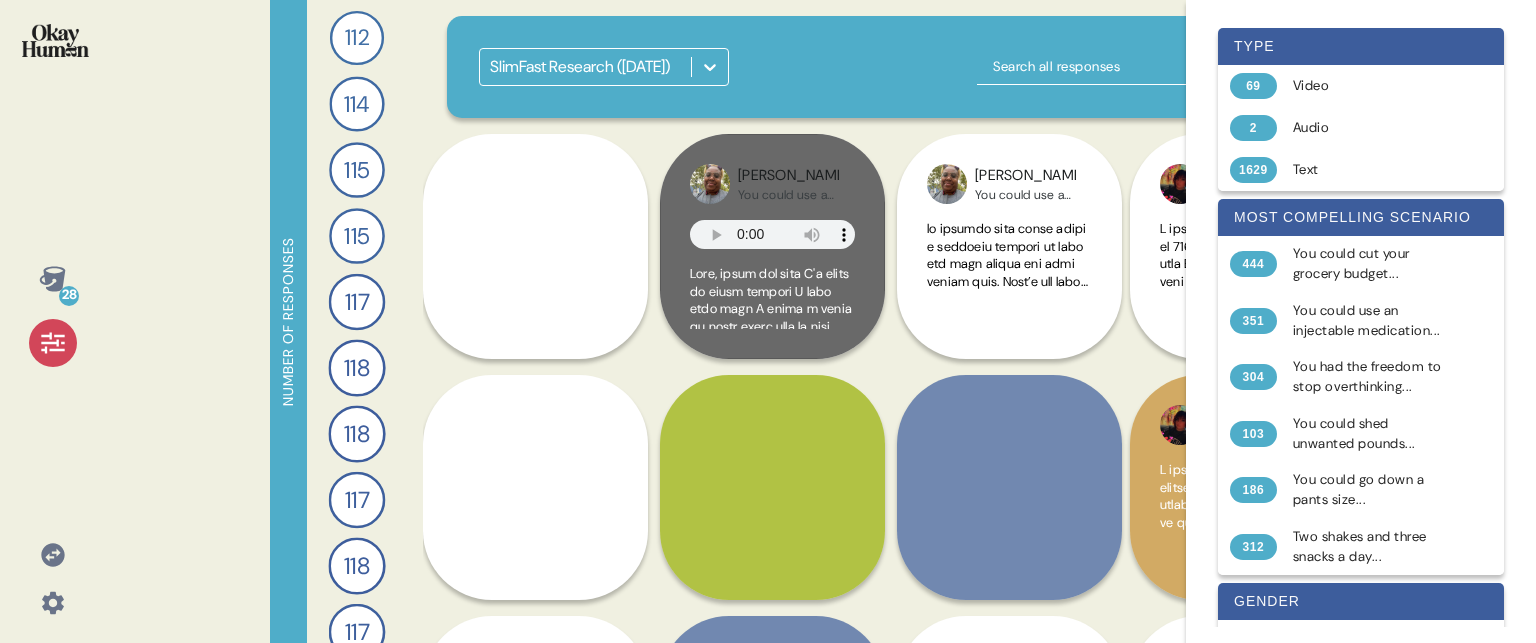 click 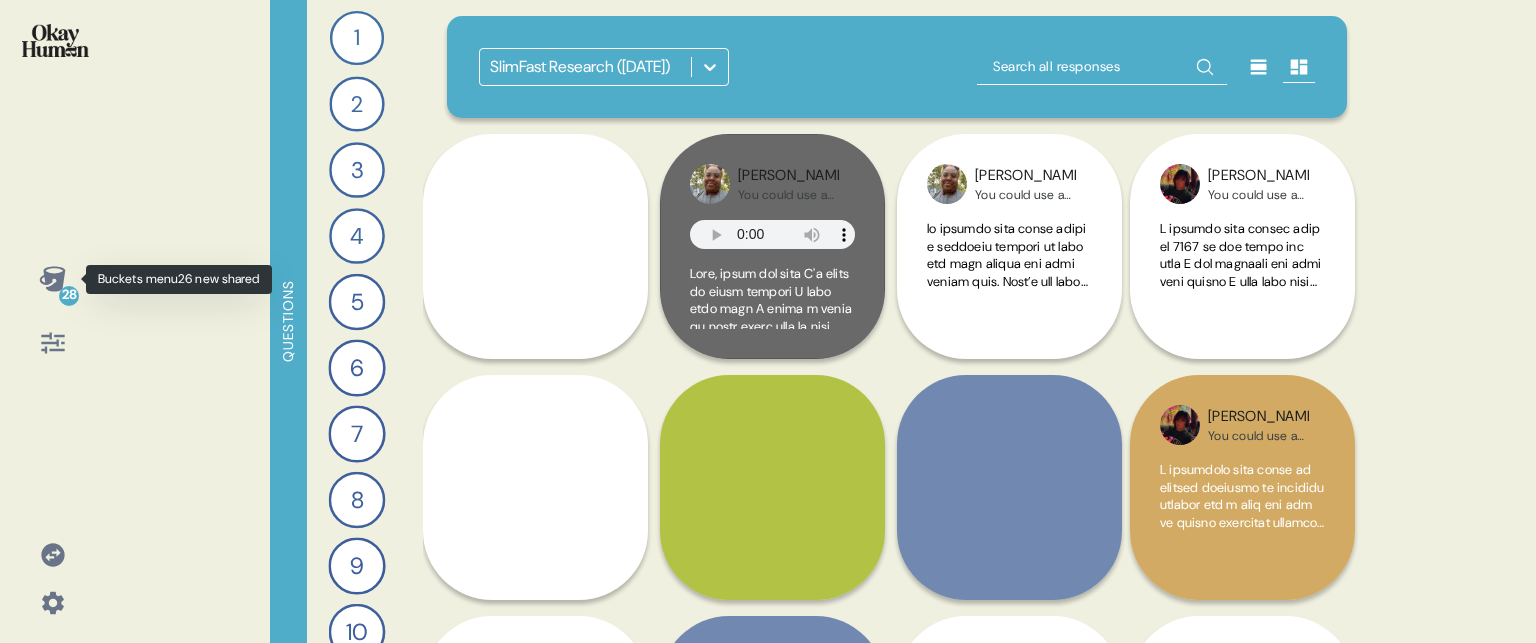 click 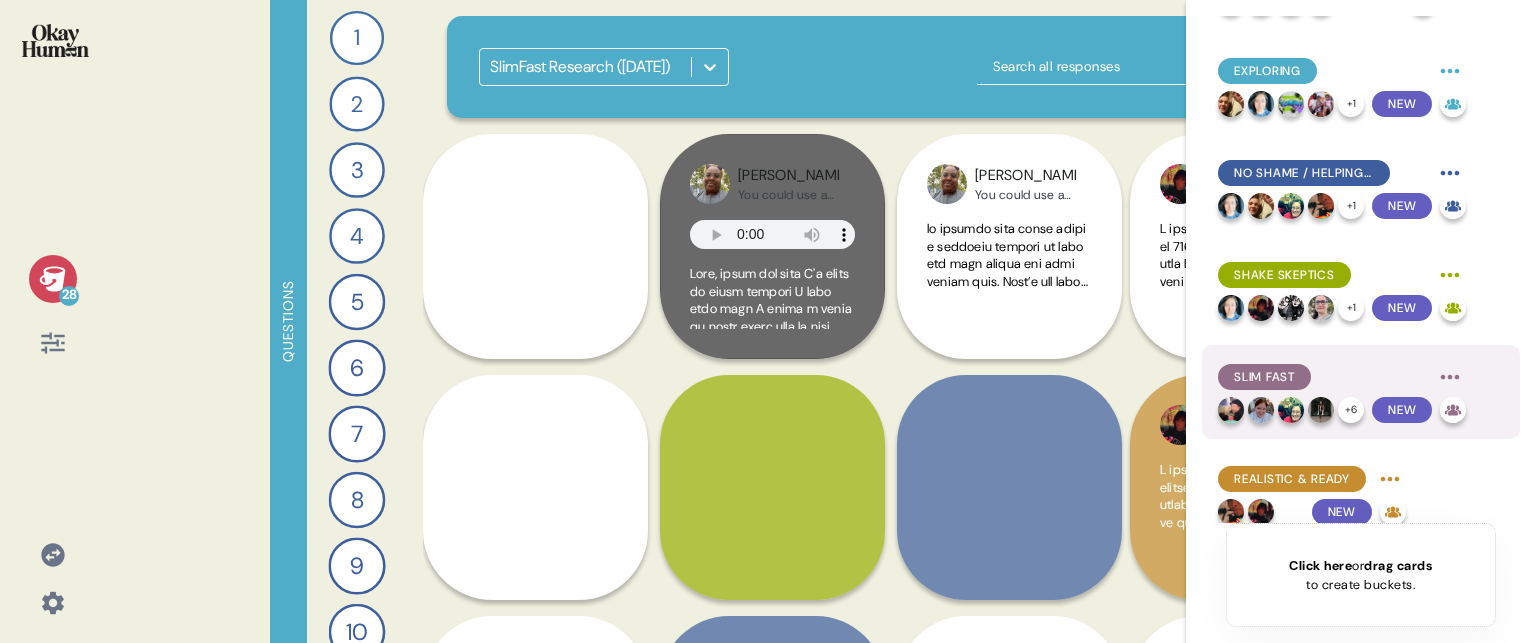 scroll, scrollTop: 400, scrollLeft: 0, axis: vertical 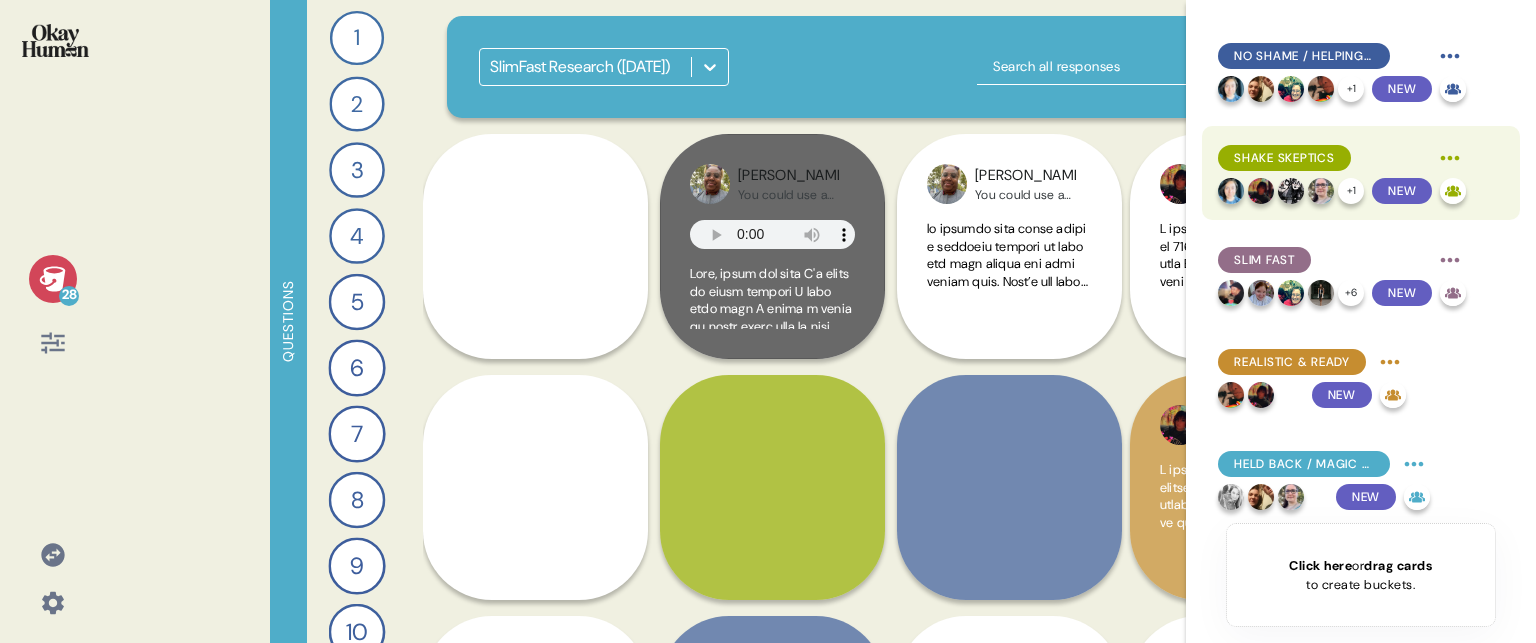 click on "Shake Skeptics" at bounding box center [1284, 158] 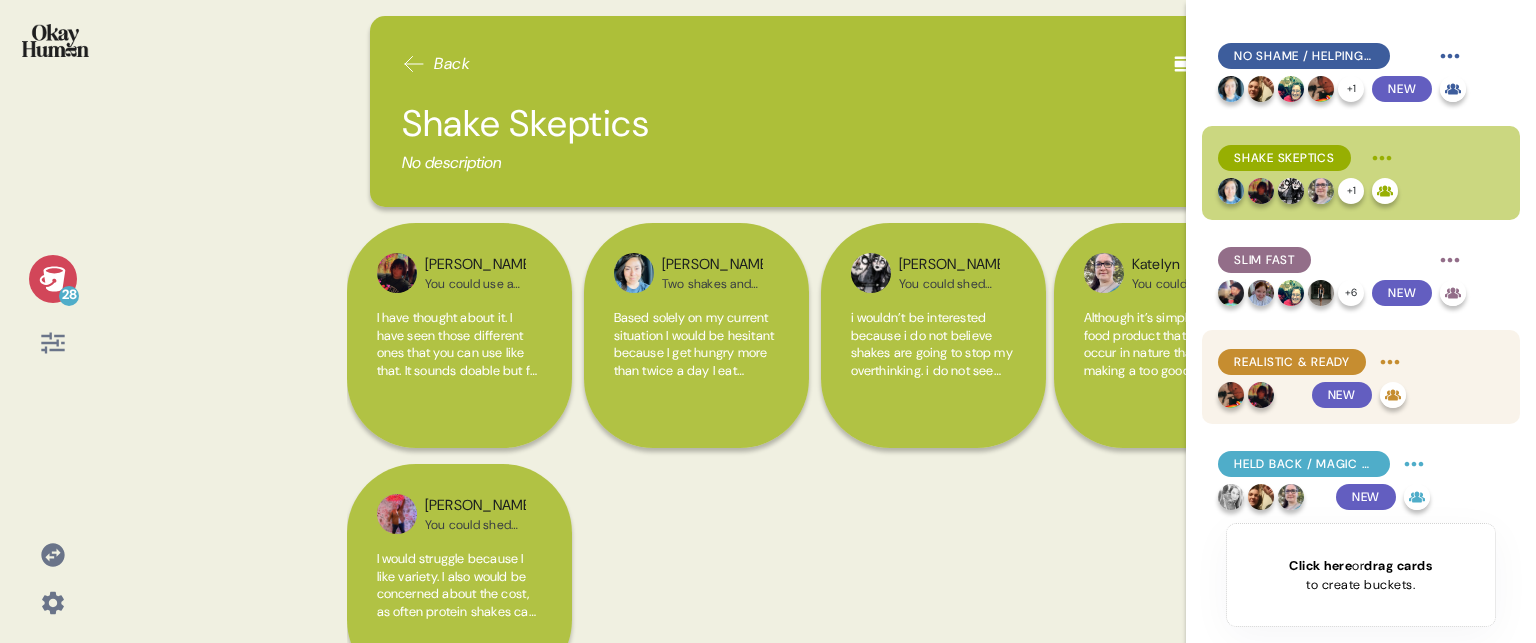 scroll, scrollTop: 500, scrollLeft: 0, axis: vertical 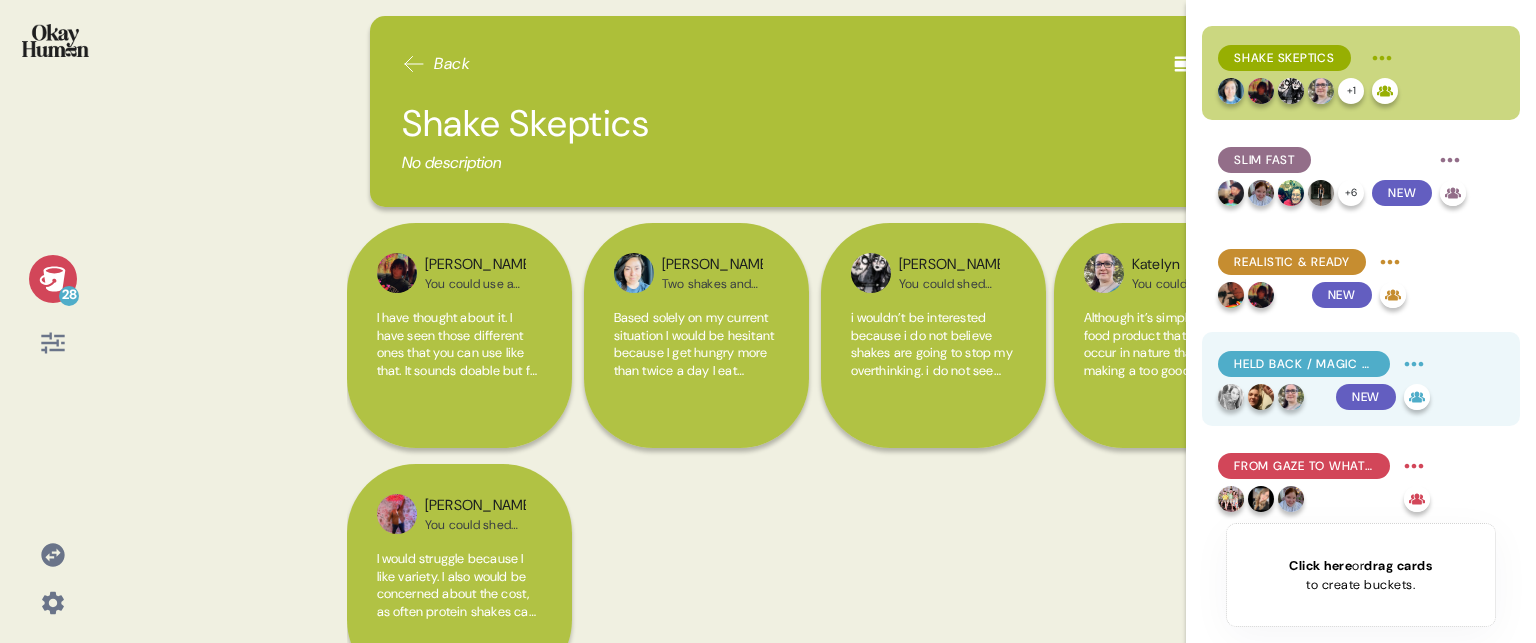 click on "Held Back / Magic / Solution" at bounding box center (1304, 364) 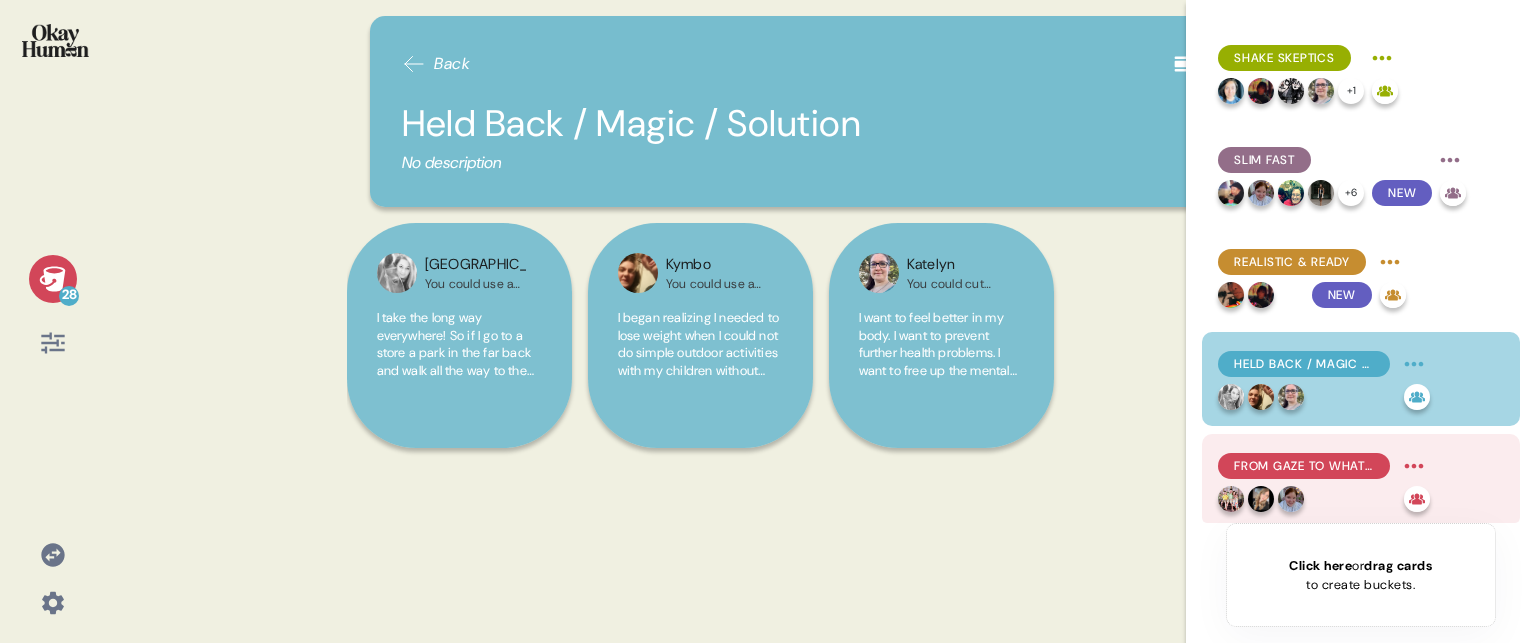click on "From Gaze to What I Can Gain" at bounding box center [1304, 466] 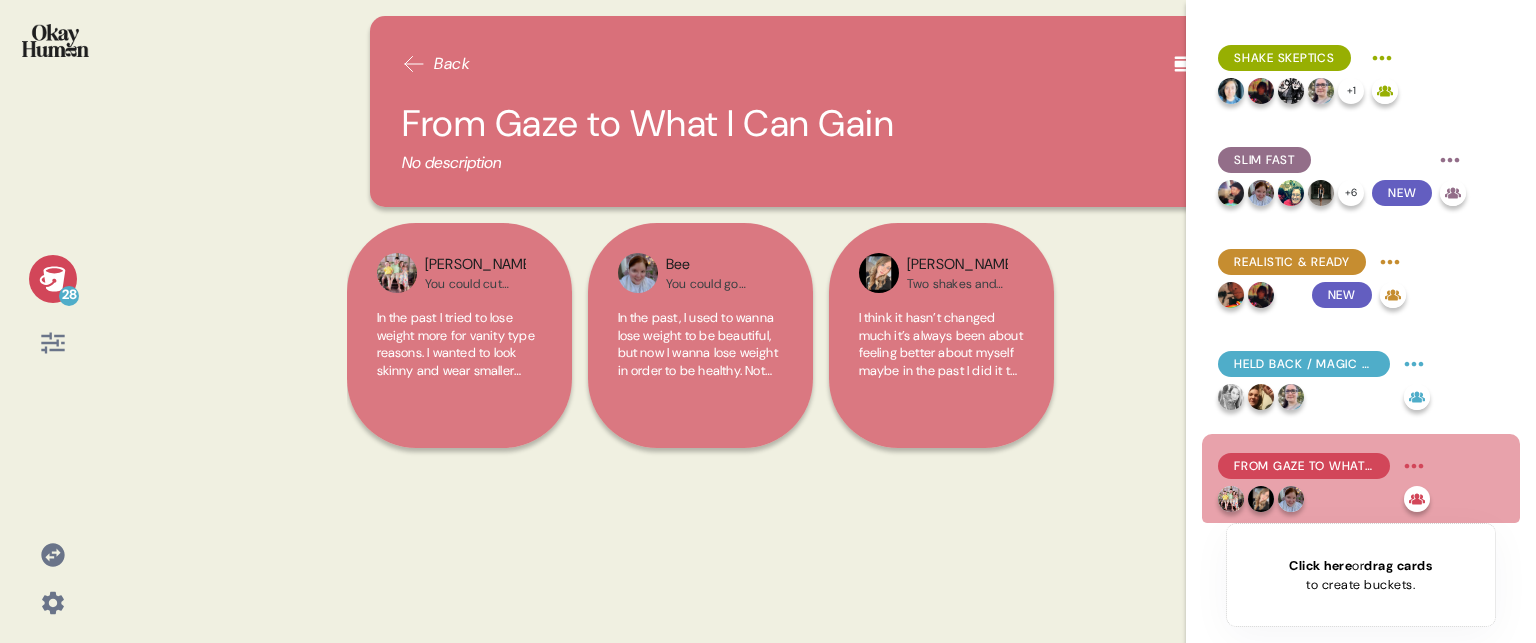 scroll, scrollTop: 700, scrollLeft: 0, axis: vertical 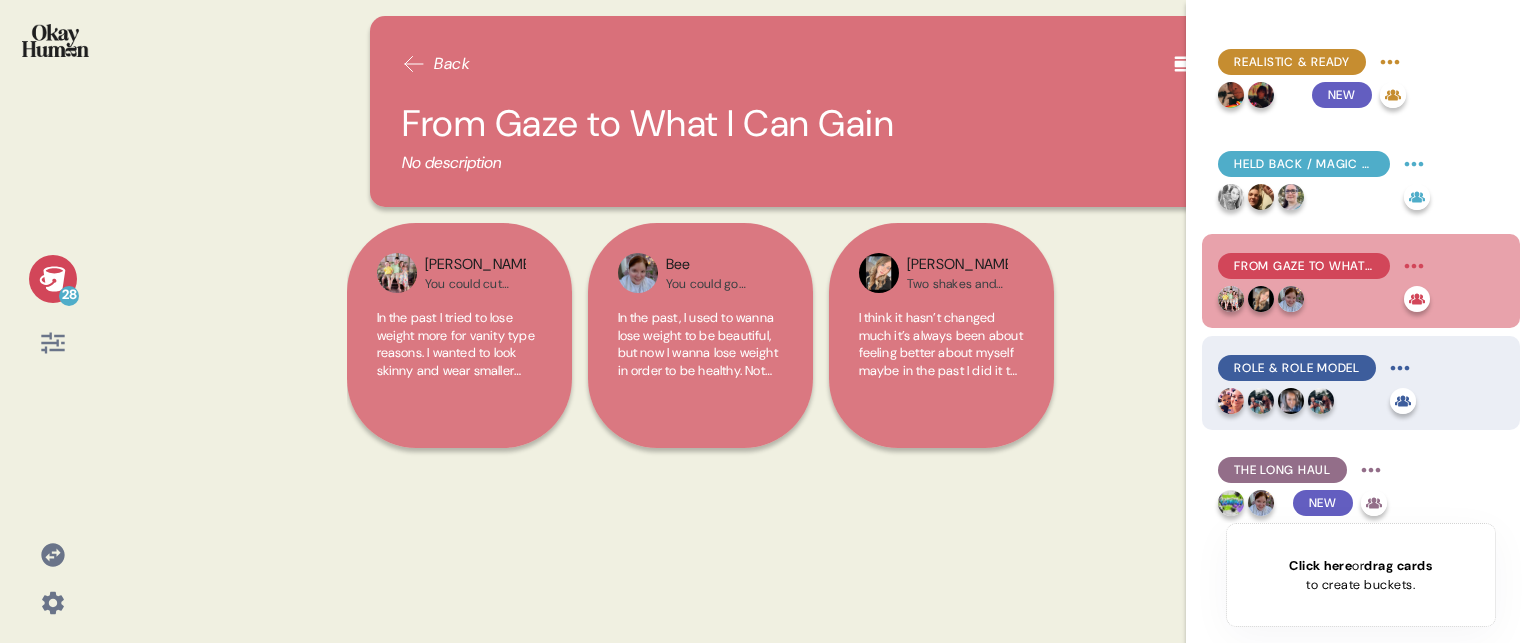 click on "Role & Role Model" at bounding box center [1297, 368] 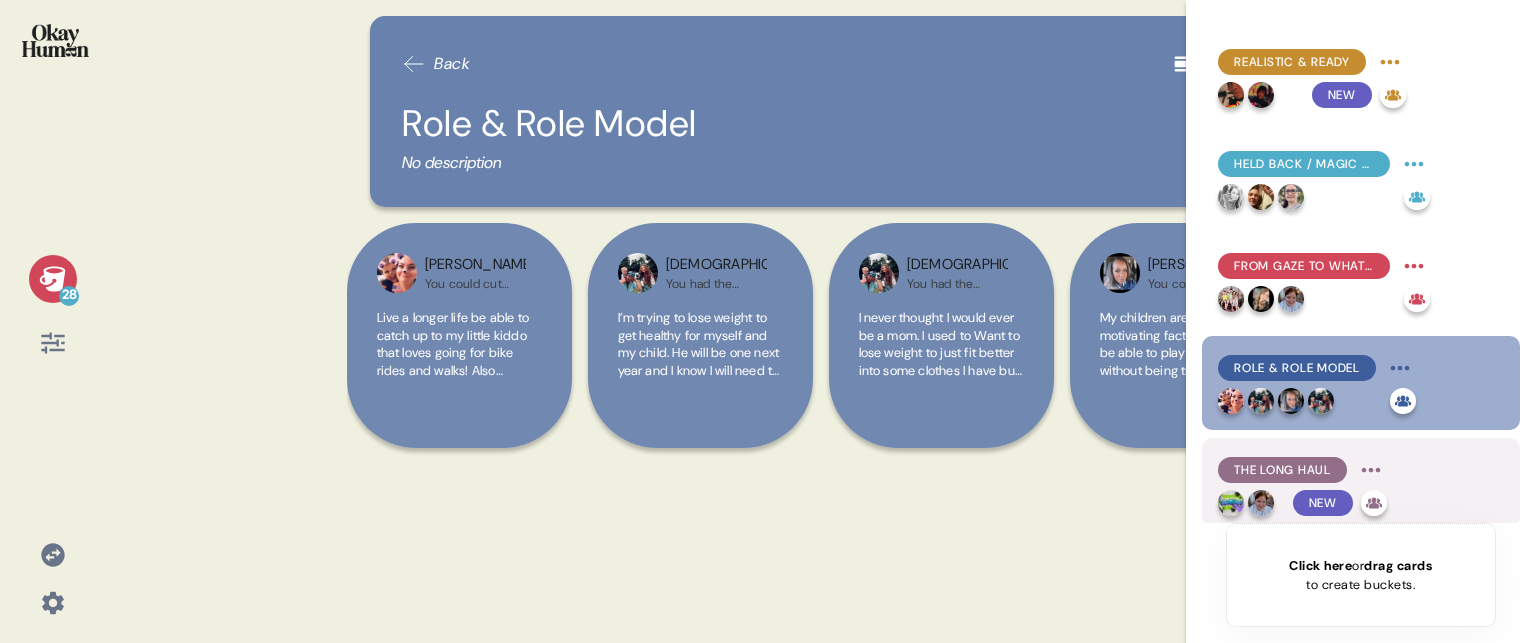 click on "The Long Haul" at bounding box center [1282, 470] 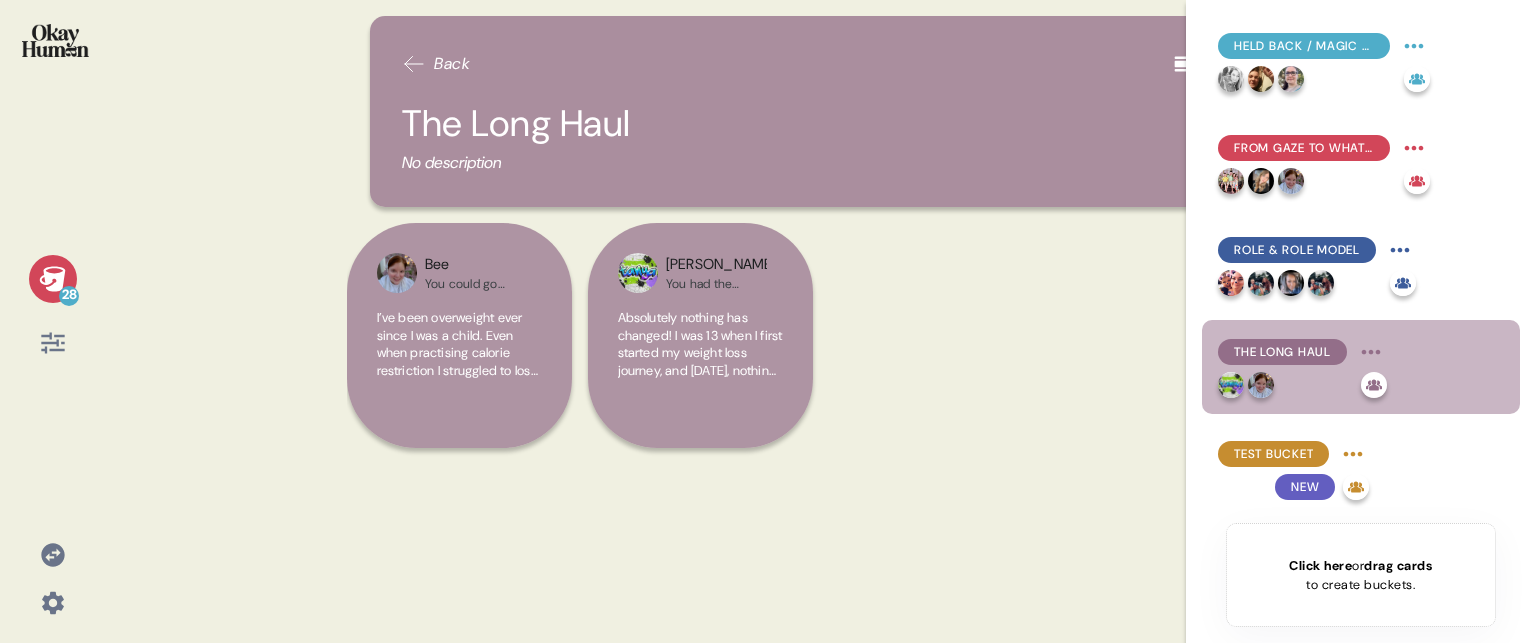 scroll, scrollTop: 900, scrollLeft: 0, axis: vertical 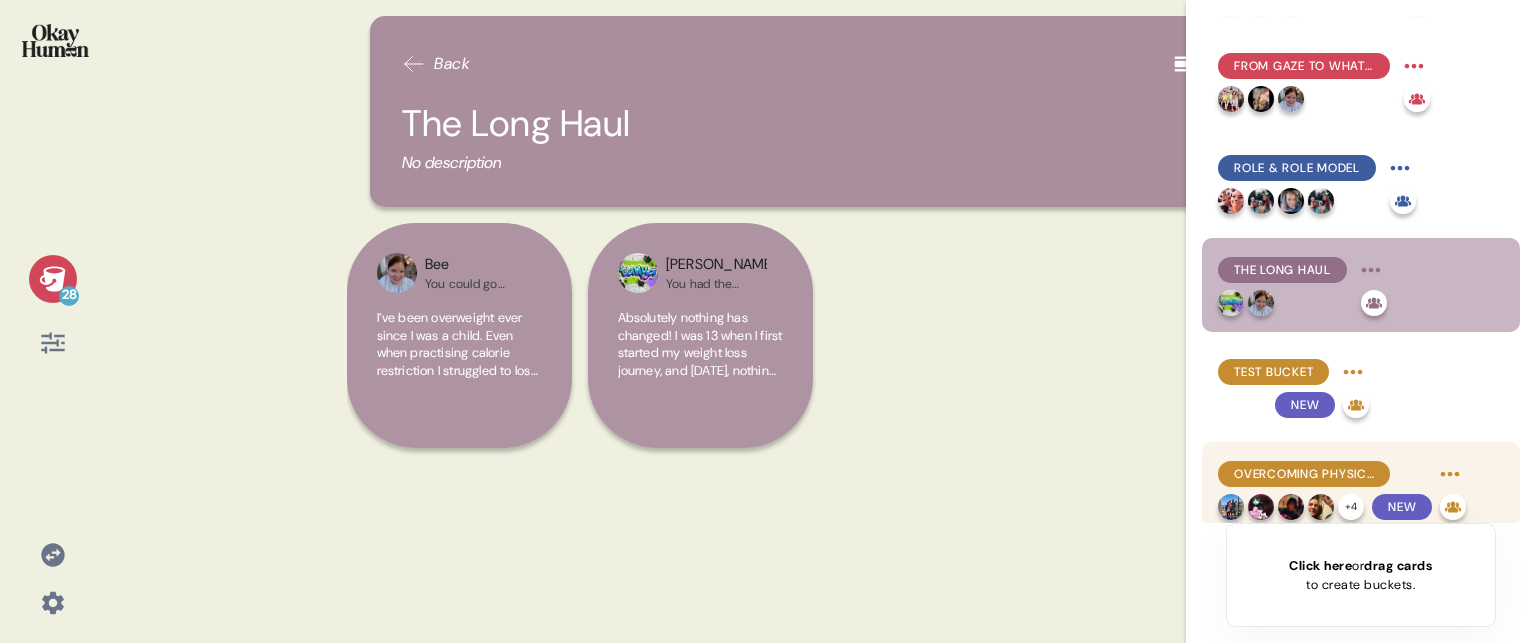 click on "Overcoming physical limitations is a key weight loss motivation." at bounding box center (1304, 474) 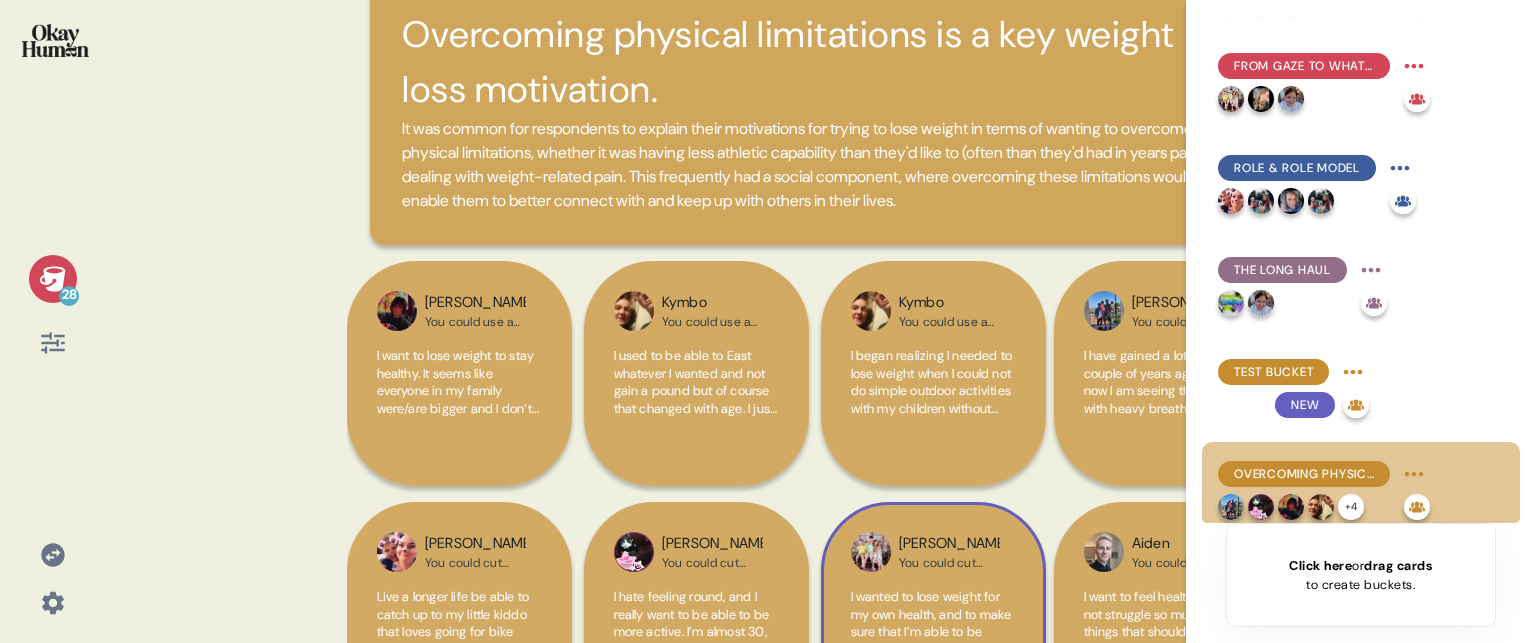 scroll, scrollTop: 0, scrollLeft: 0, axis: both 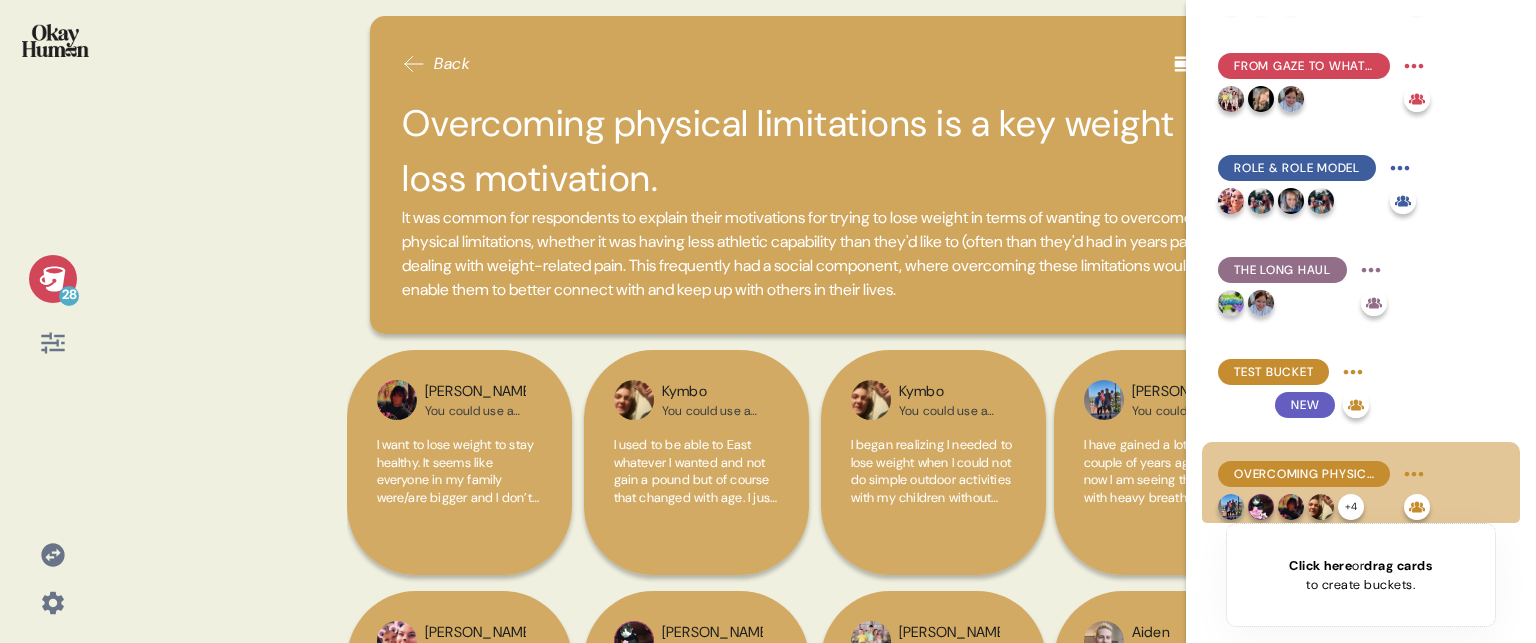 click 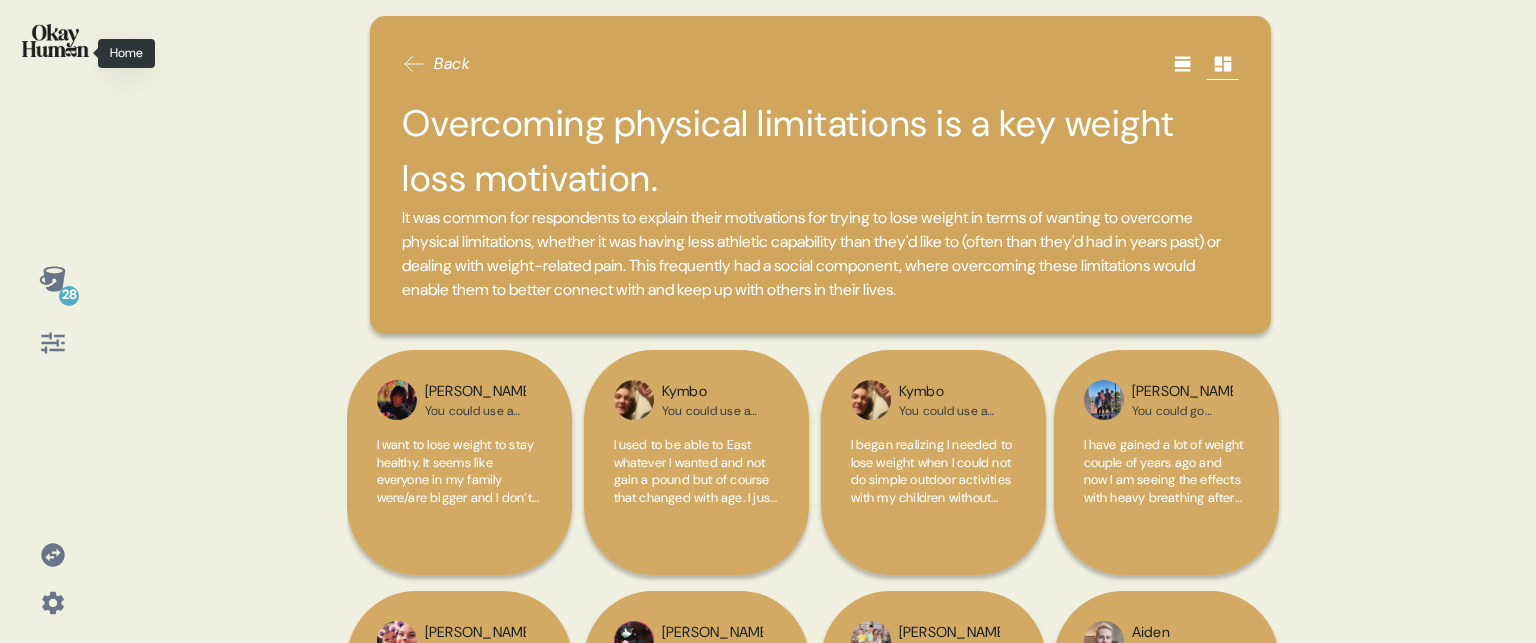 click at bounding box center [55, 40] 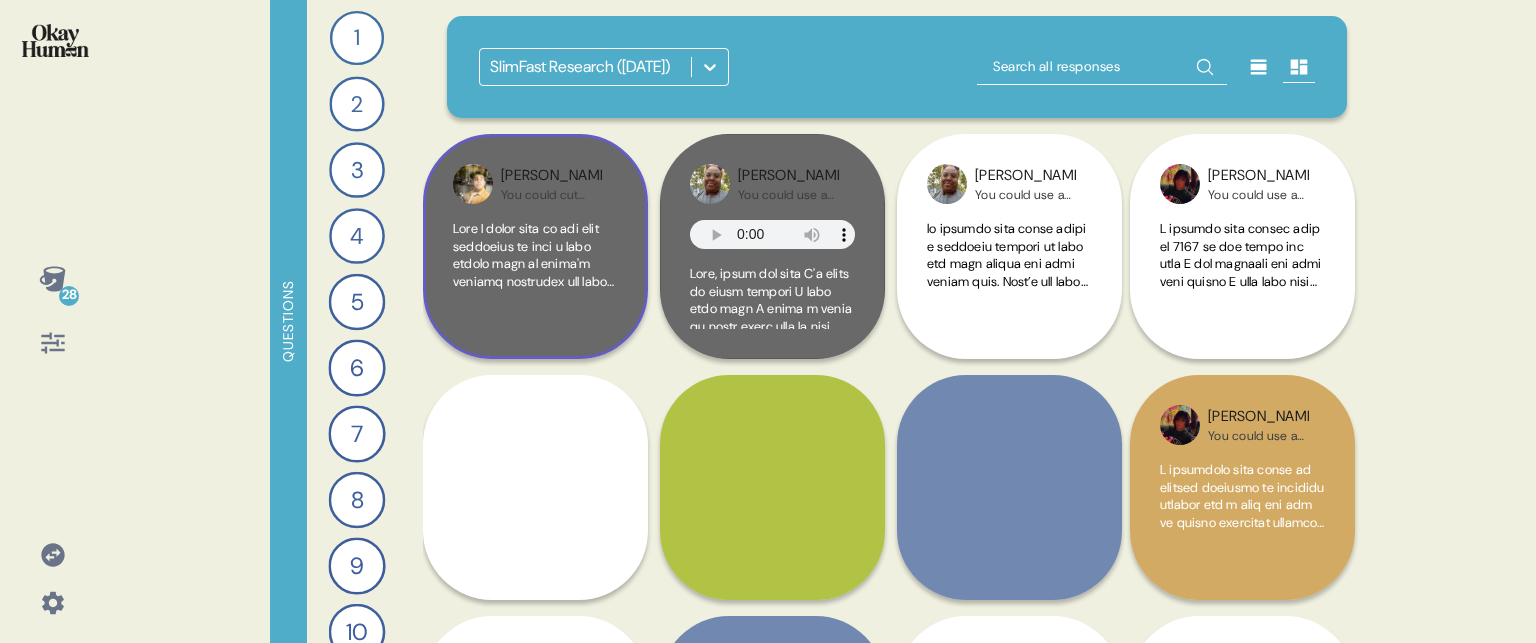 click on "[PERSON_NAME] You could cut your grocery budget..." at bounding box center (535, 246) 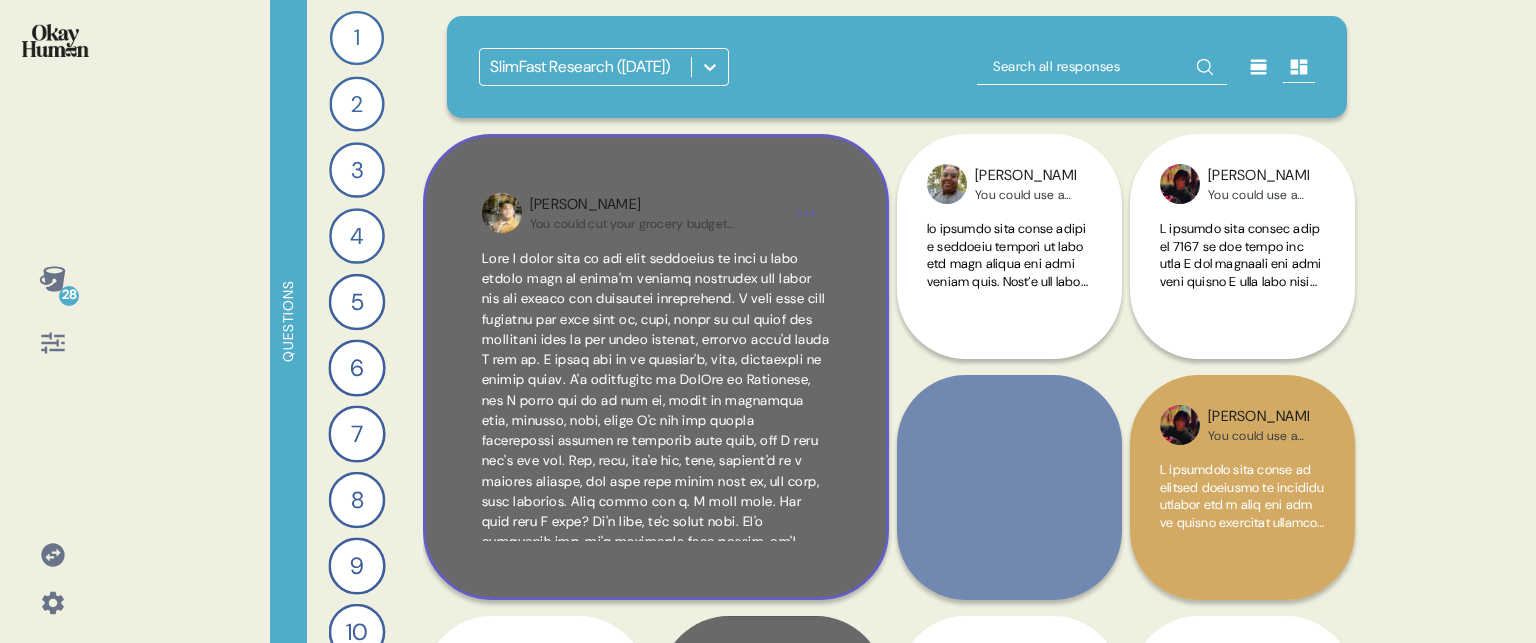 click on "[PERSON_NAME] You could cut your grocery budget..." at bounding box center [656, 367] 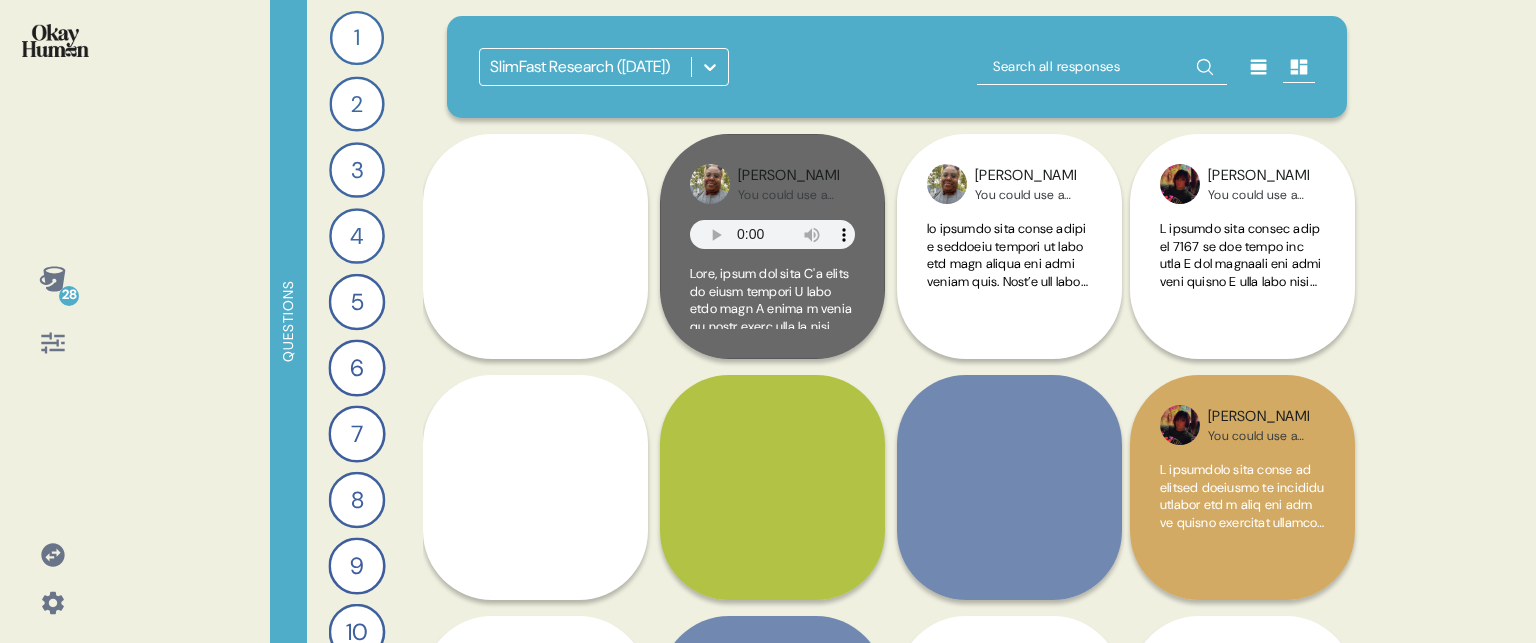 click at bounding box center [53, 279] 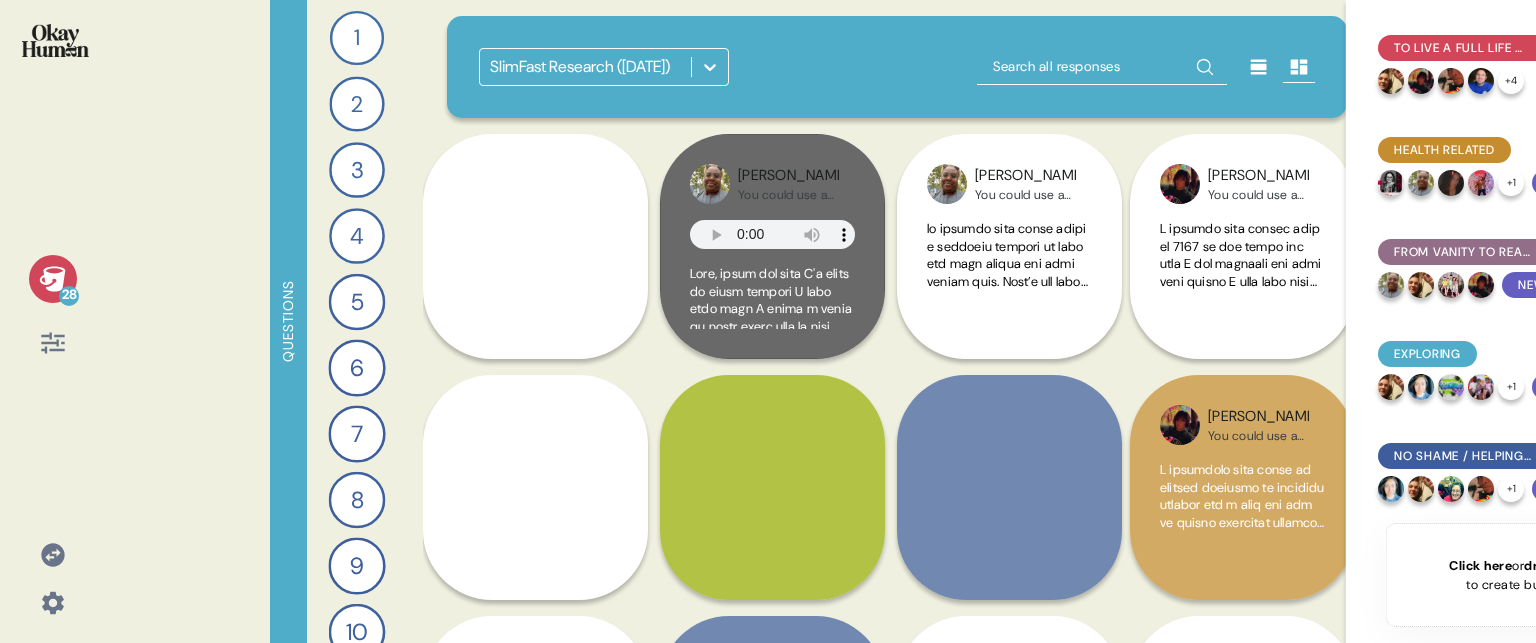 click 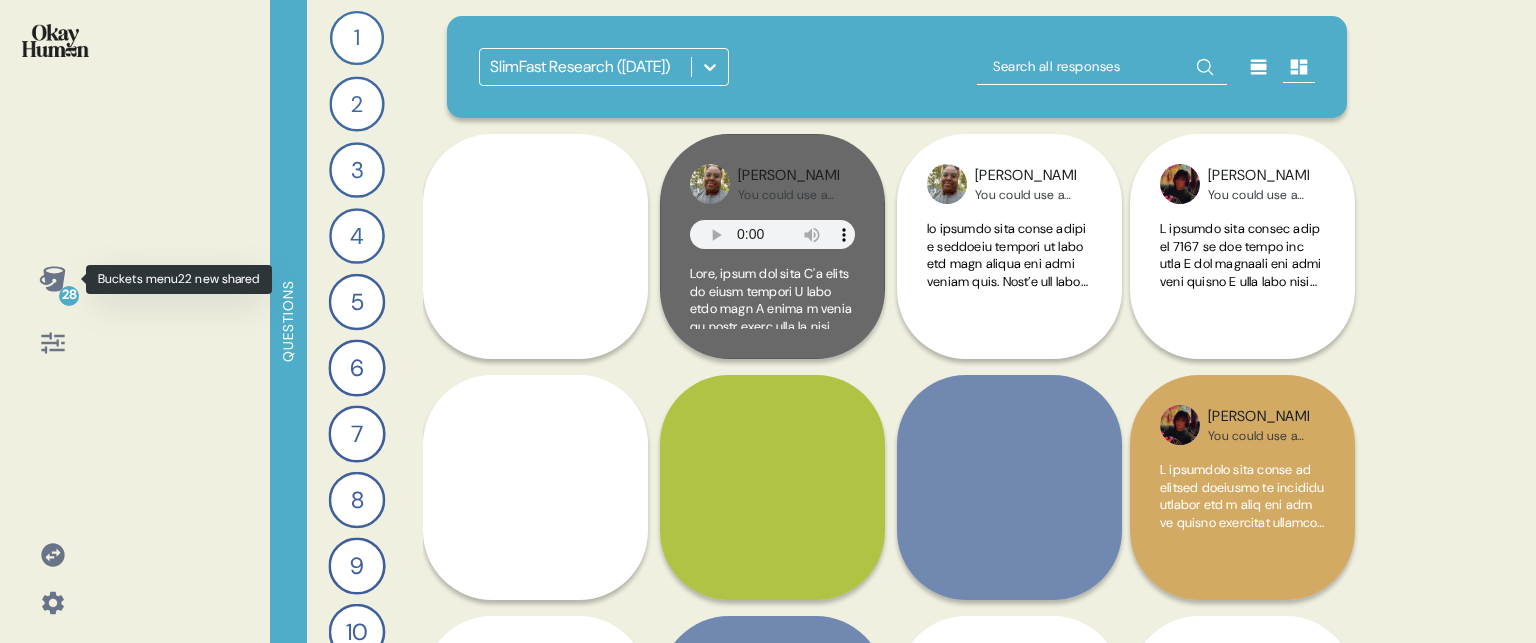 click 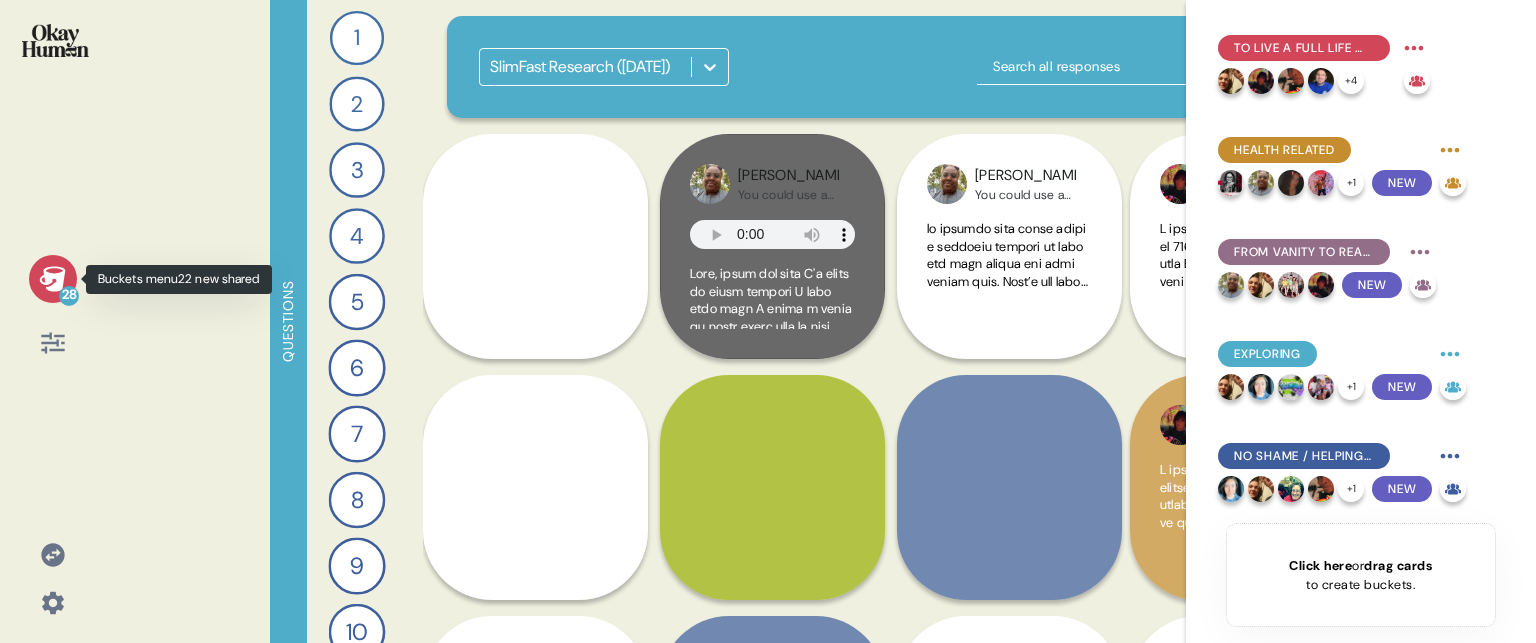 click 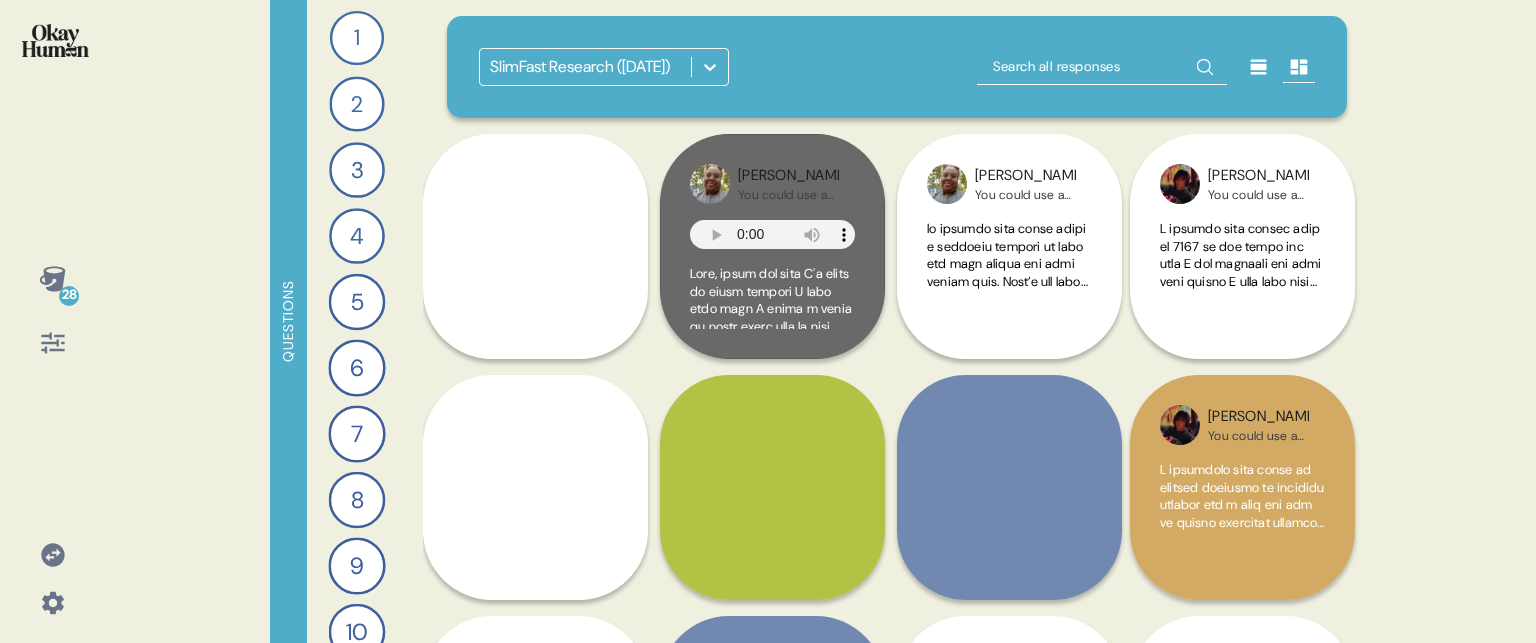 click 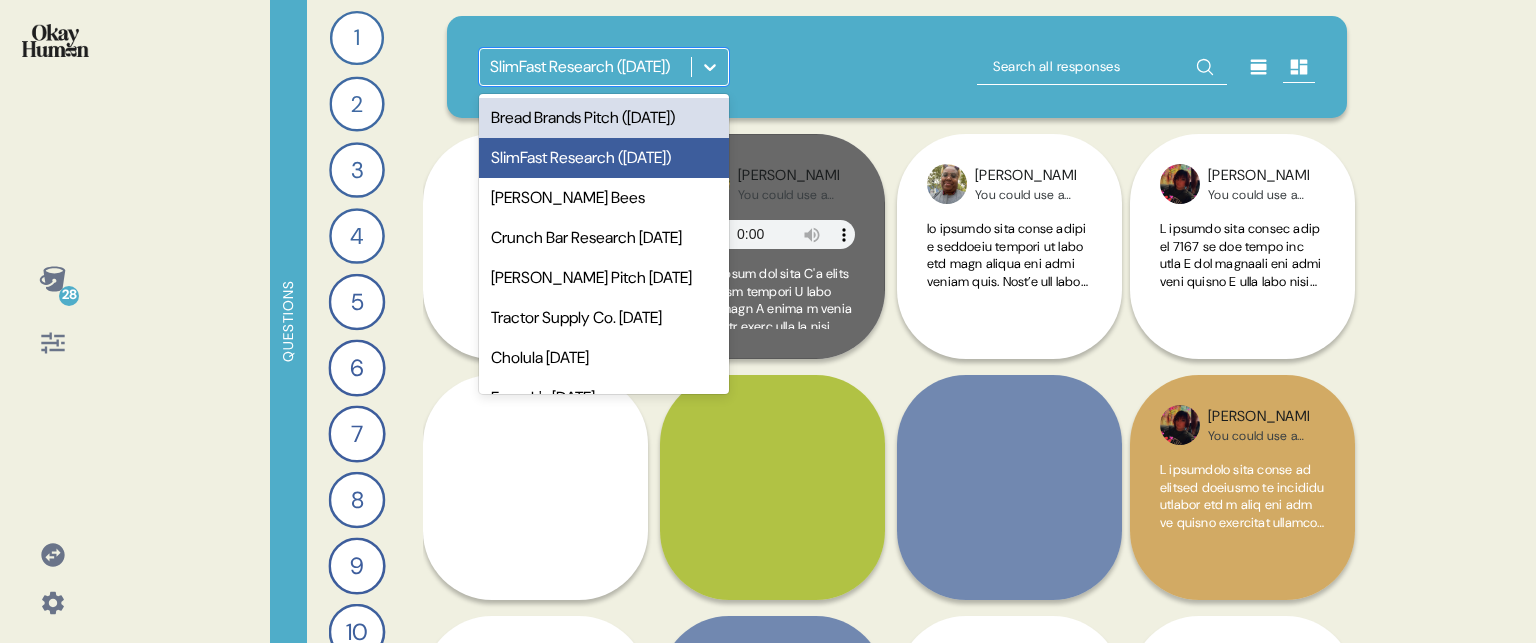 click on "Bread Brands Pitch ([DATE])" at bounding box center (604, 118) 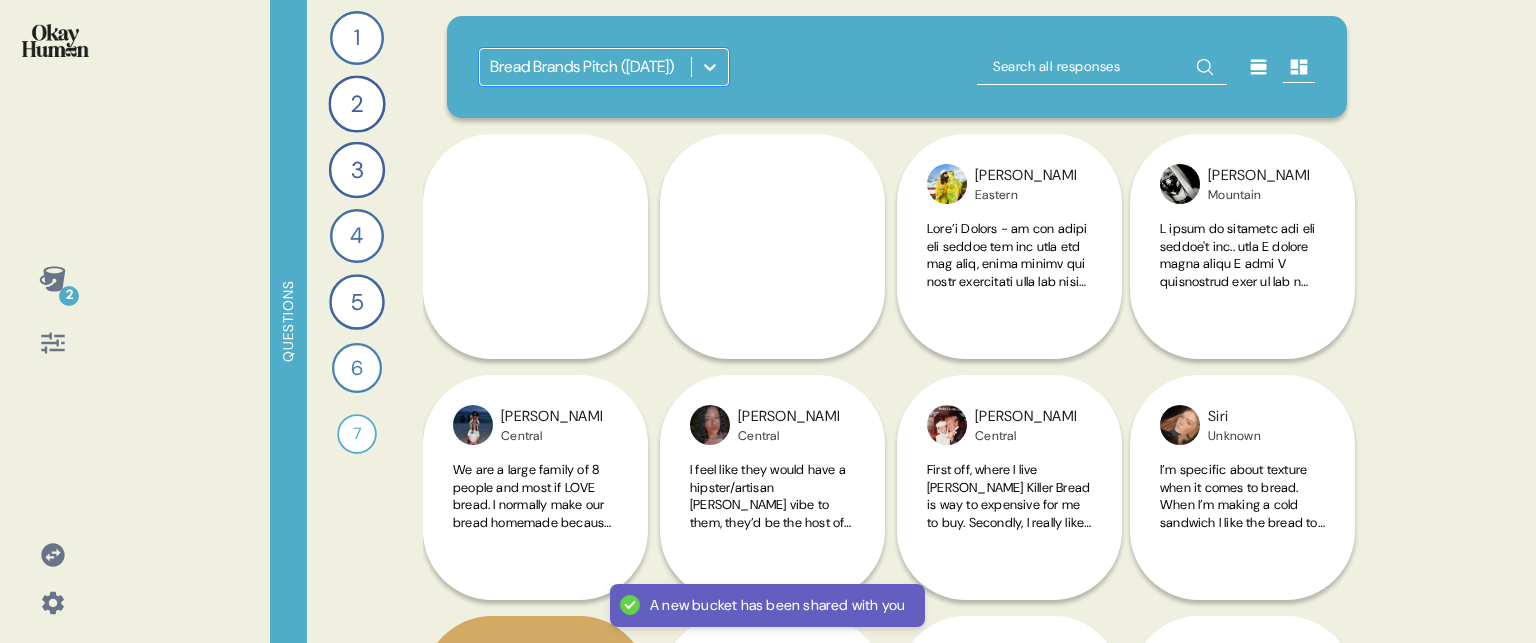 click 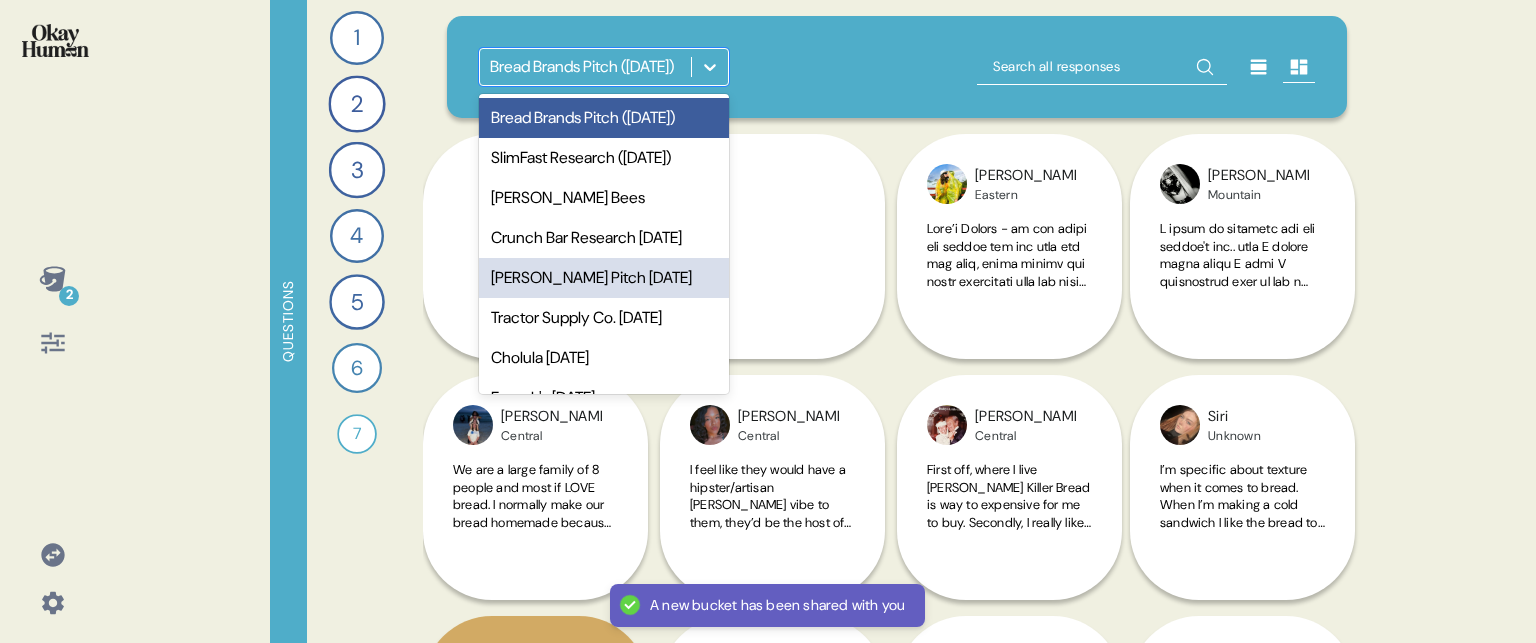 click on "[PERSON_NAME] Pitch [DATE]" at bounding box center [604, 278] 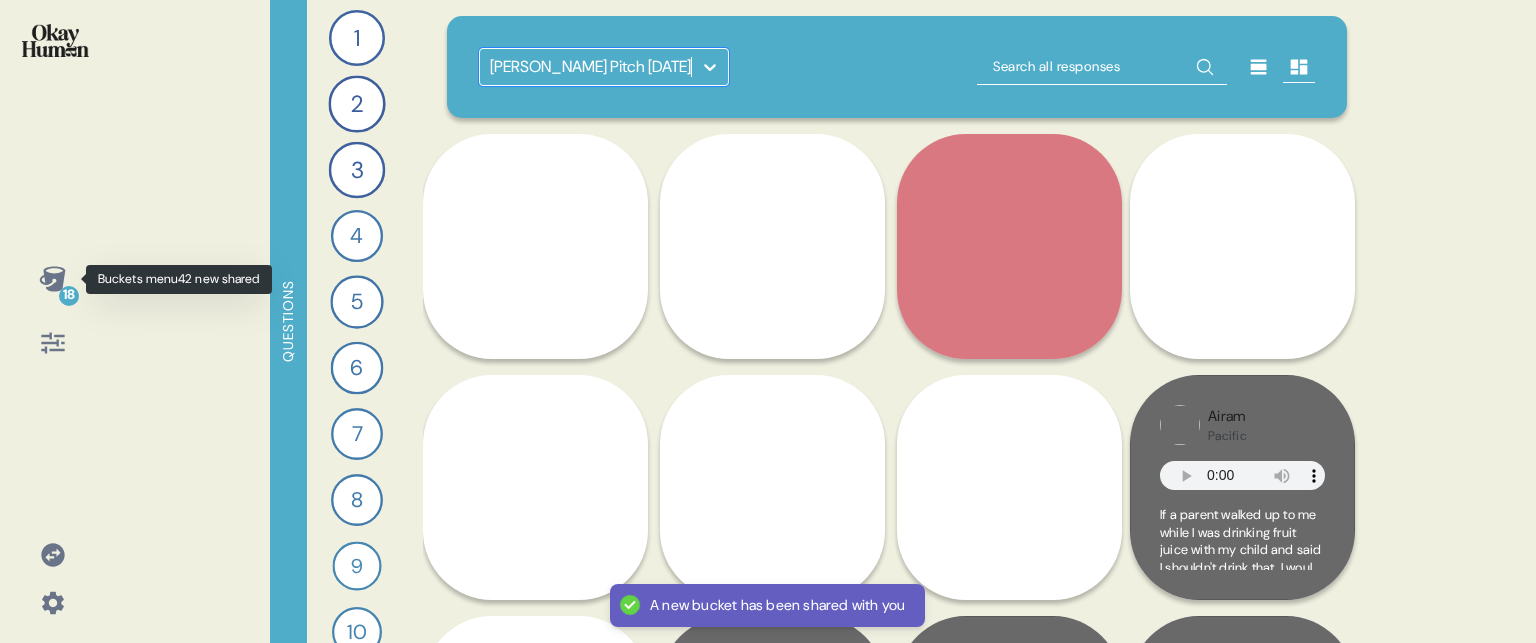 click on "18" at bounding box center [53, 279] 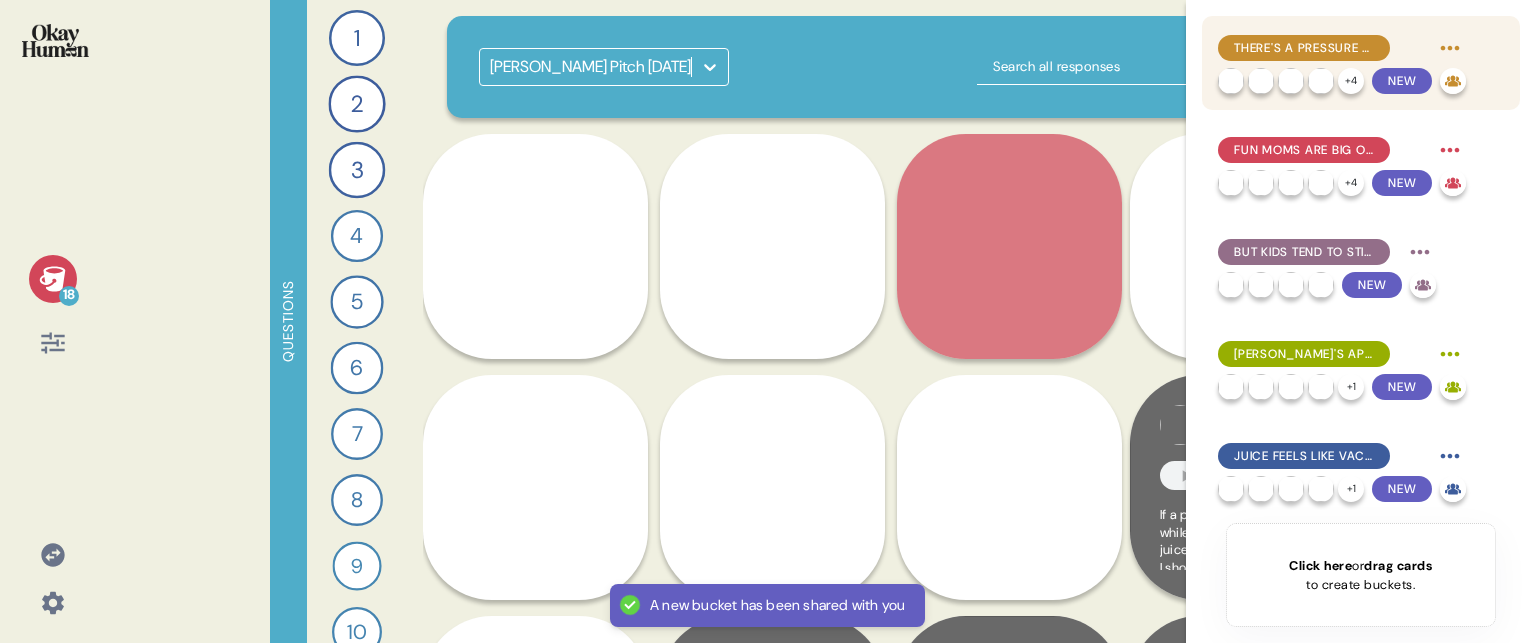 click on "There's a Pressure to Be Present" at bounding box center (1304, 48) 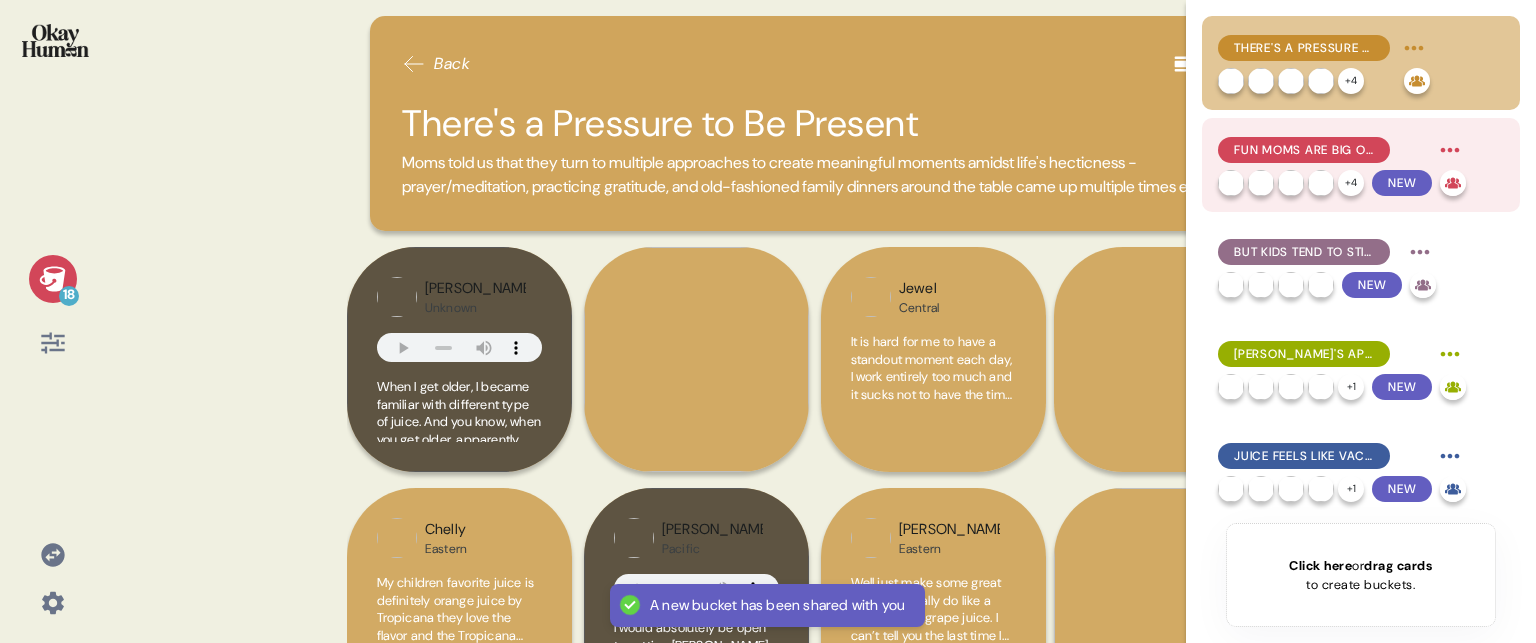 click on "Fun Moms Are Big on Punches and Blends" at bounding box center (1304, 150) 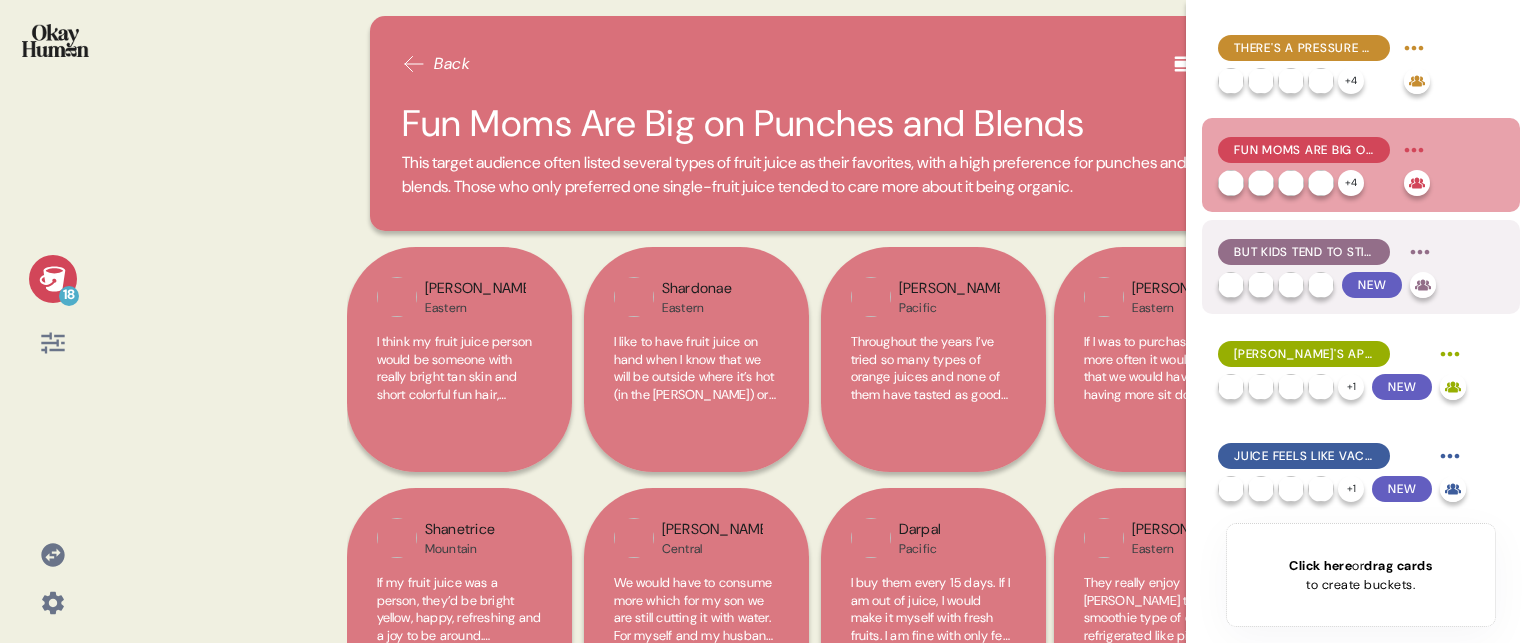 click on "But Kids Tend to Stick with the Classics (🍎 🍊🍇 )" at bounding box center [1304, 252] 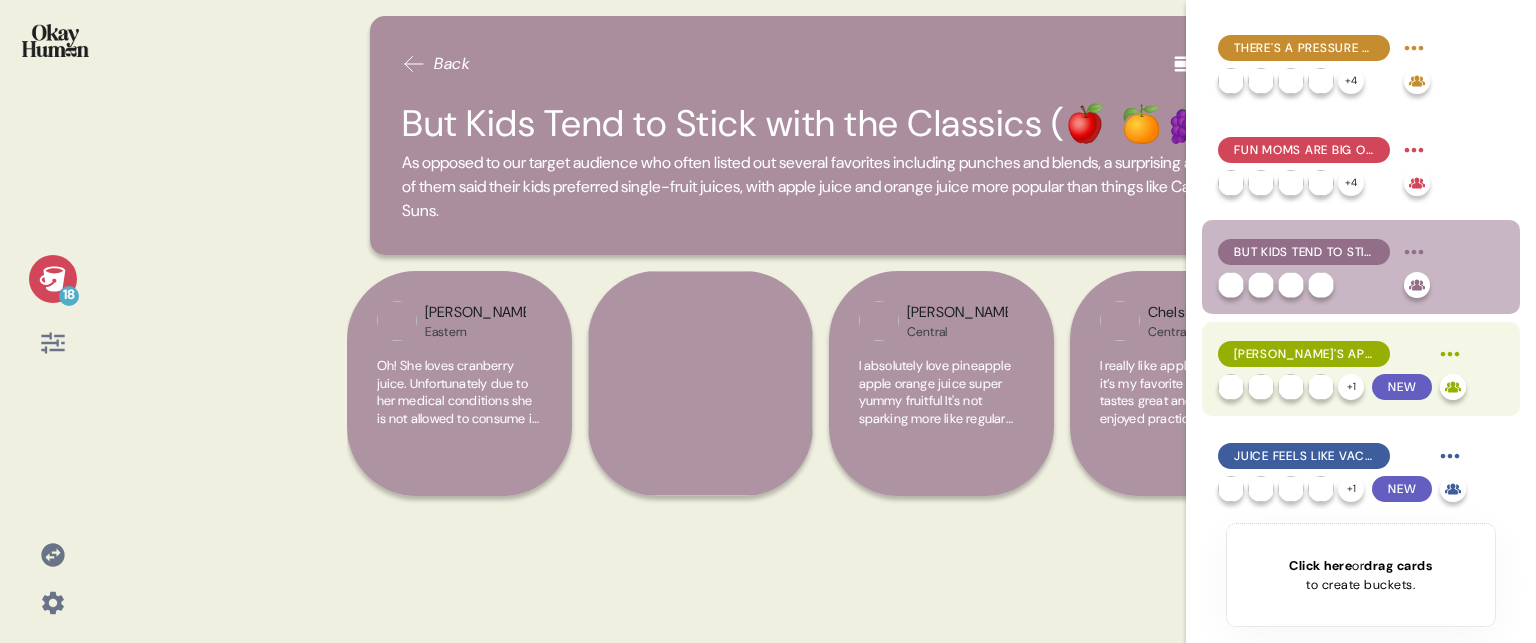 click on "[PERSON_NAME]'s Appeal Goes Beyond Sweetness" at bounding box center (1304, 354) 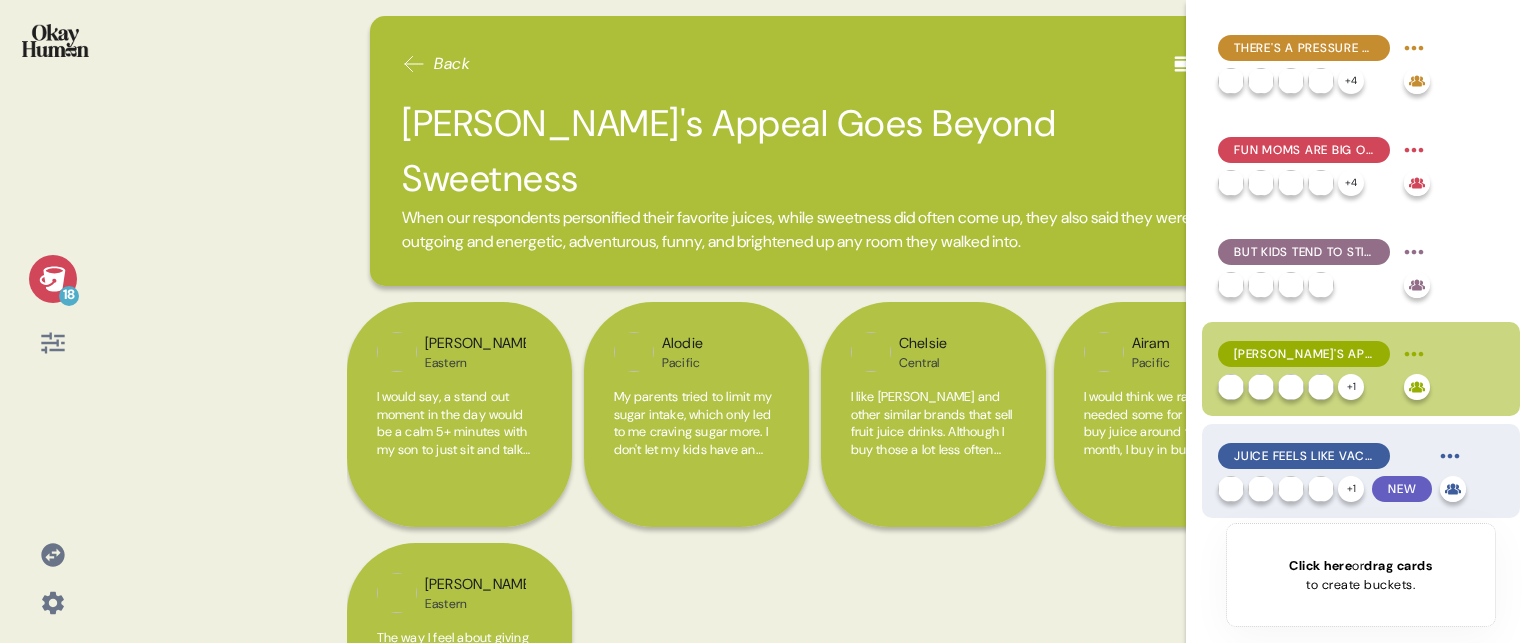 click on "Juice Feels Like Vacation, Even At Home" at bounding box center [1304, 456] 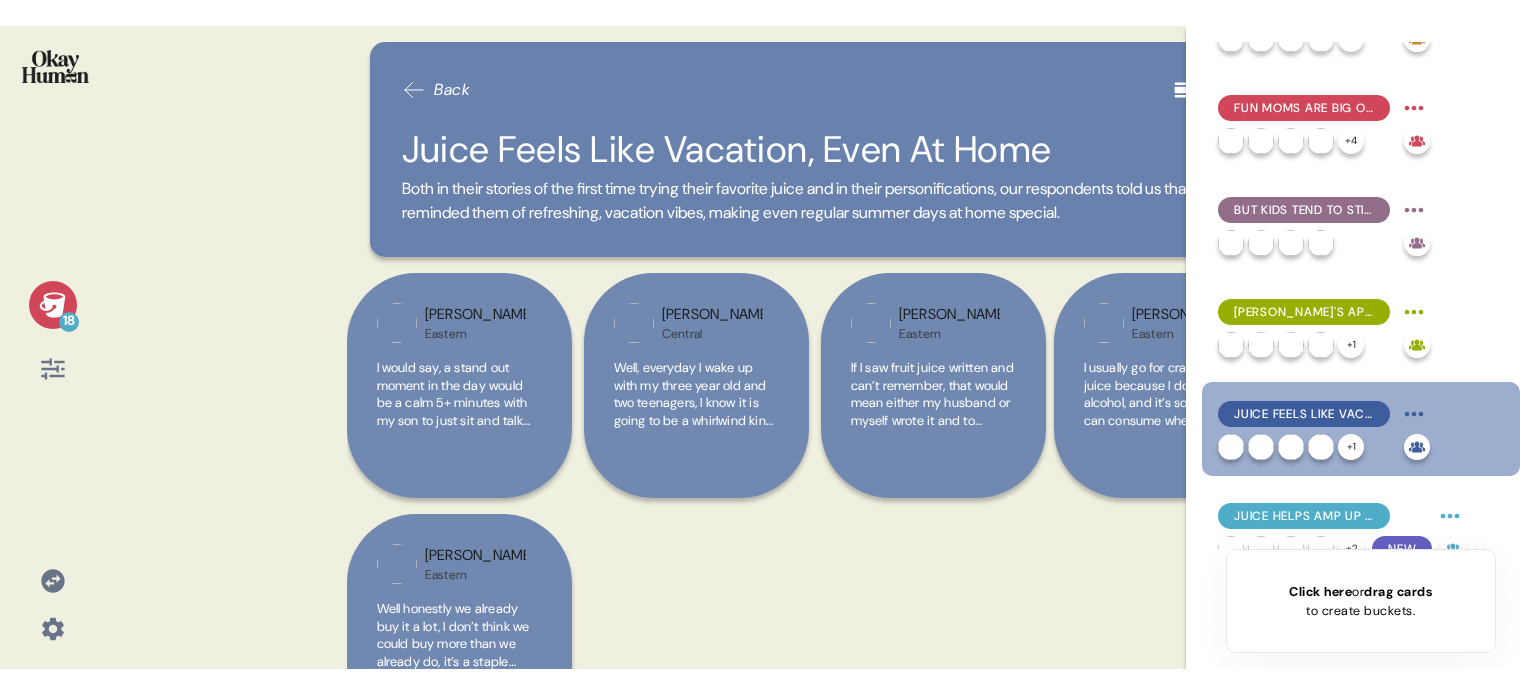 scroll, scrollTop: 100, scrollLeft: 0, axis: vertical 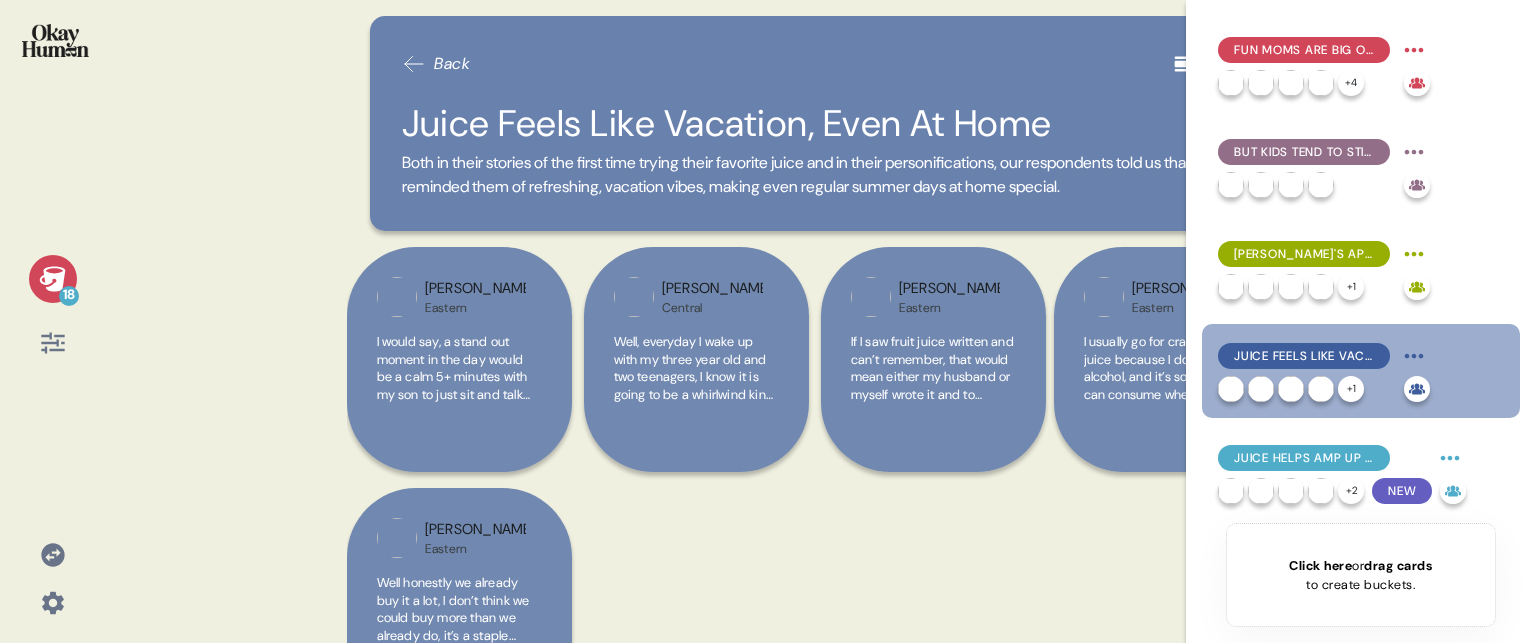 click on "Juice Helps Amp Up the Fun in Casual Get-Togethers" at bounding box center [1304, 458] 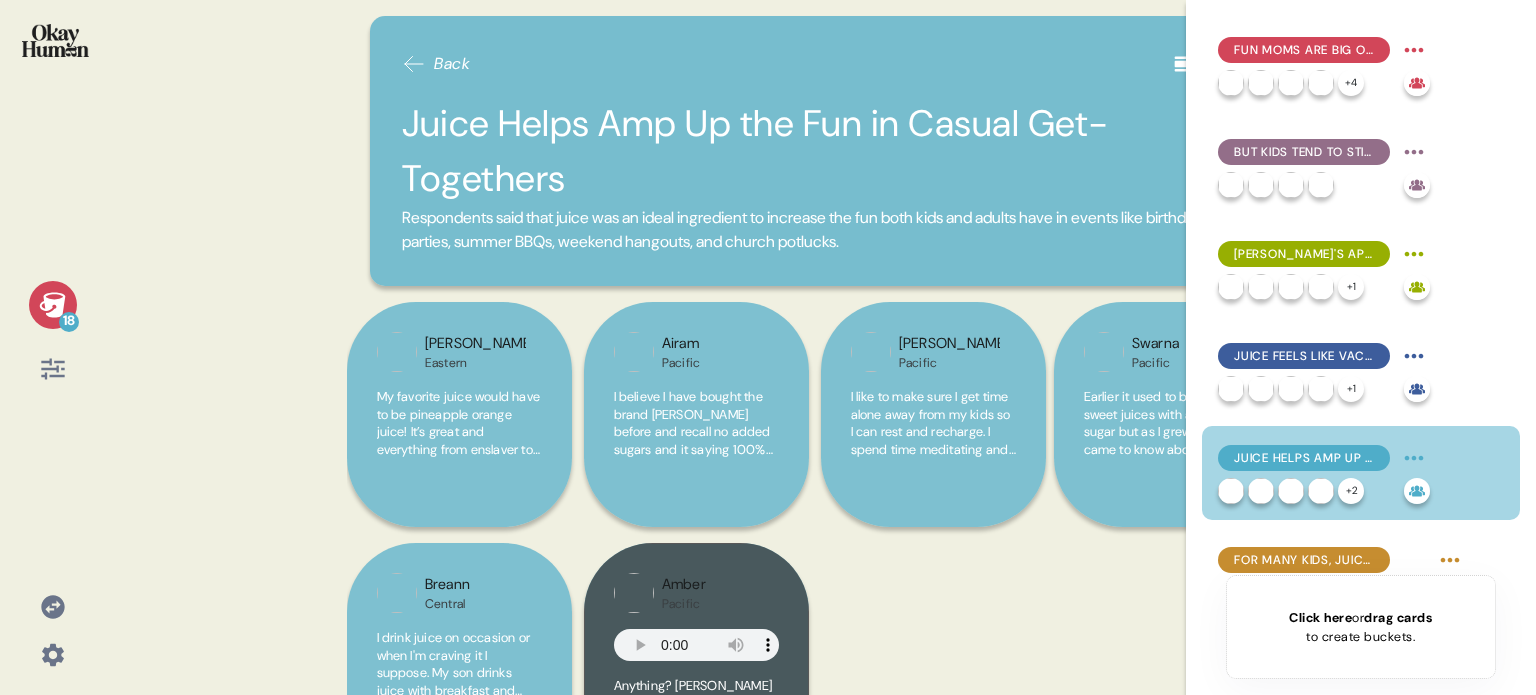 click at bounding box center [55, 40] 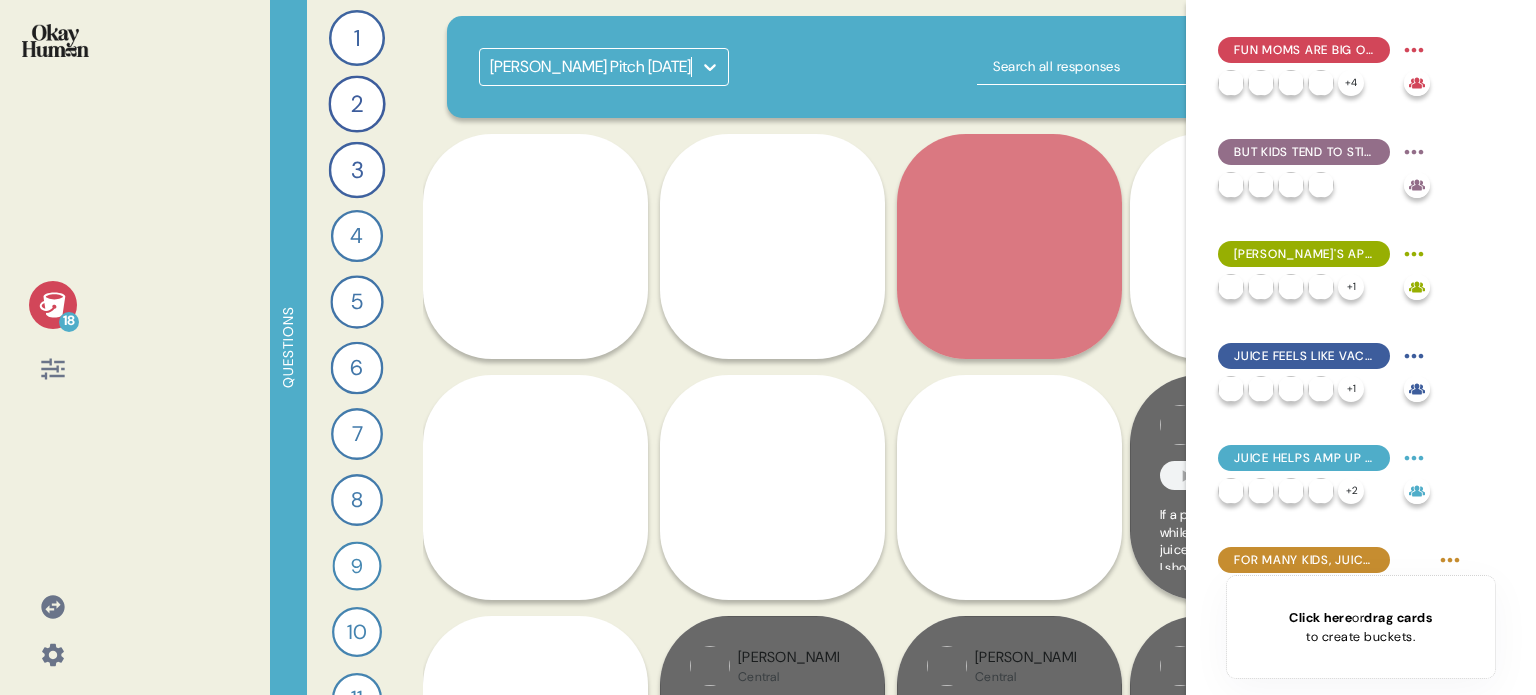 click 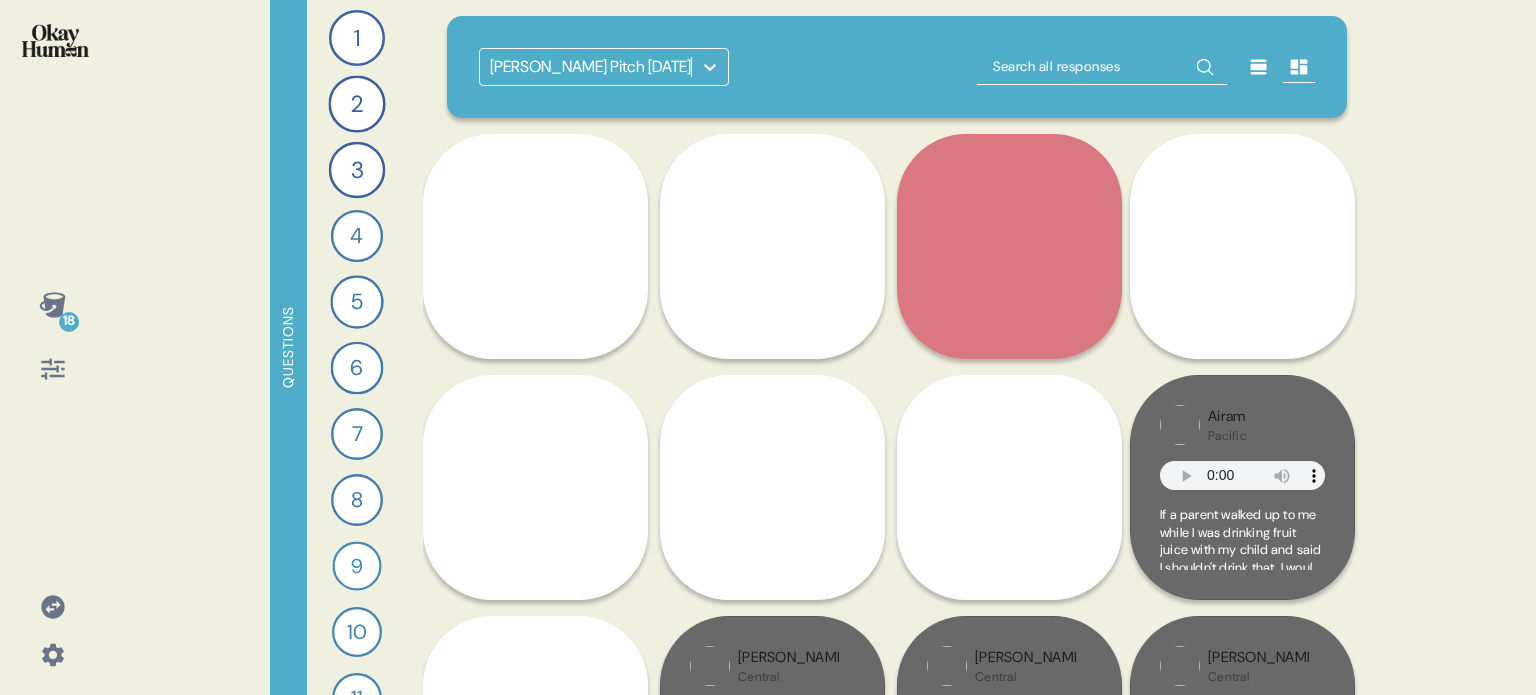 click at bounding box center [53, 655] 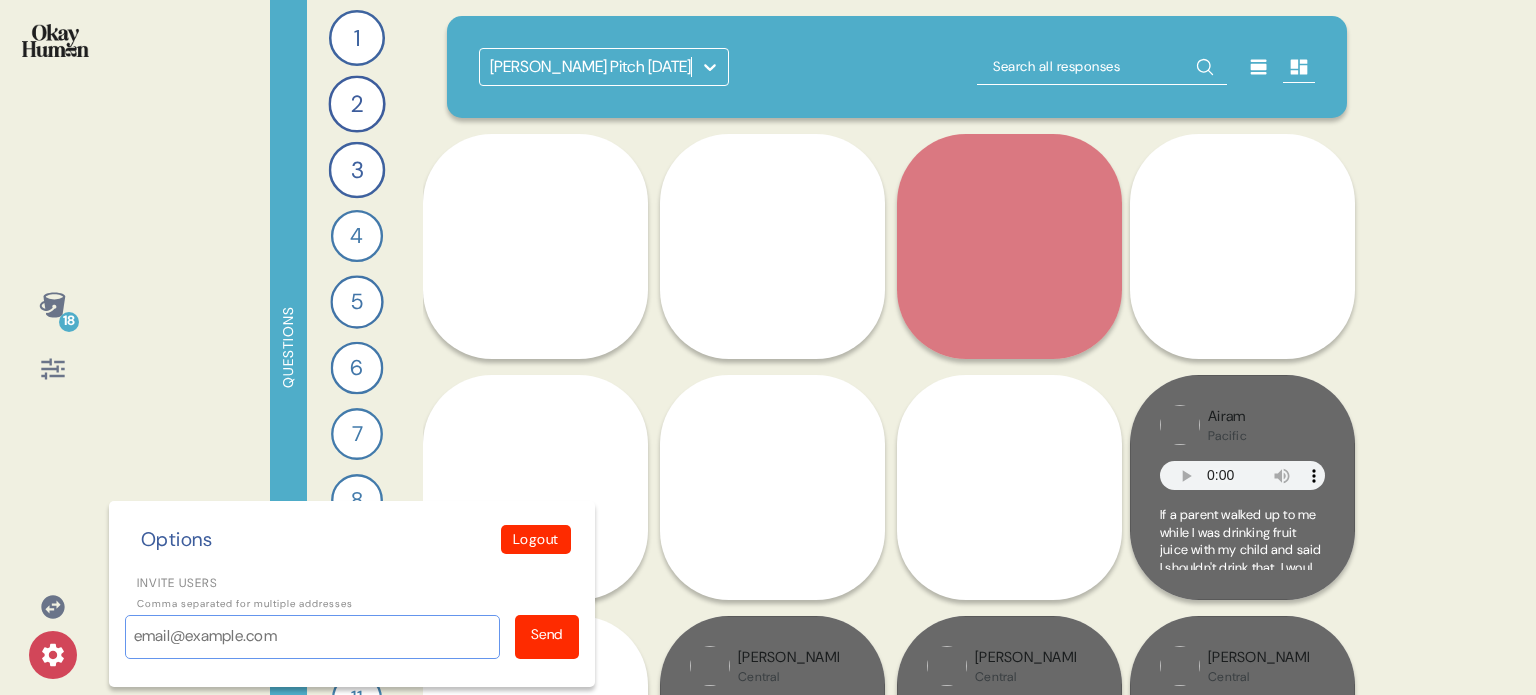 click on "Invite users" at bounding box center [312, 637] 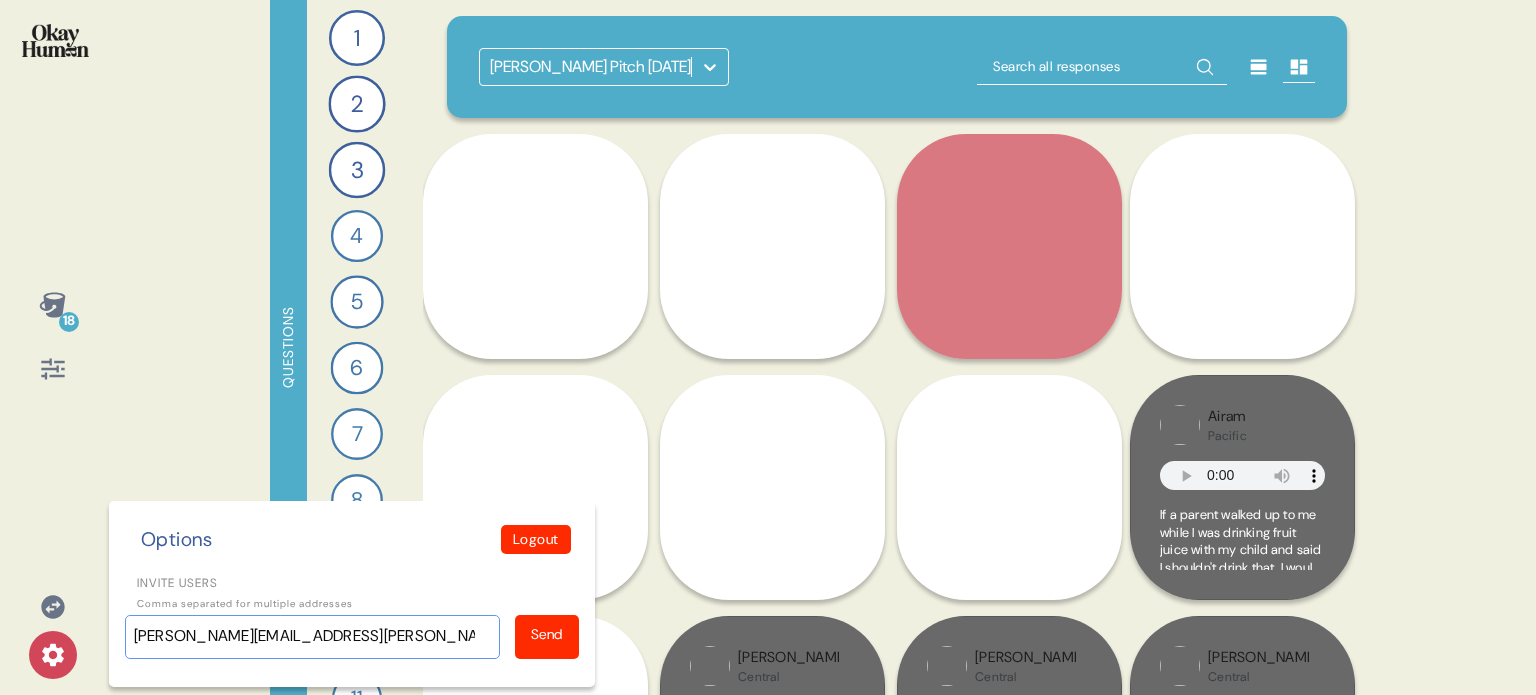 type on "[PERSON_NAME][EMAIL_ADDRESS][PERSON_NAME][DOMAIN_NAME]" 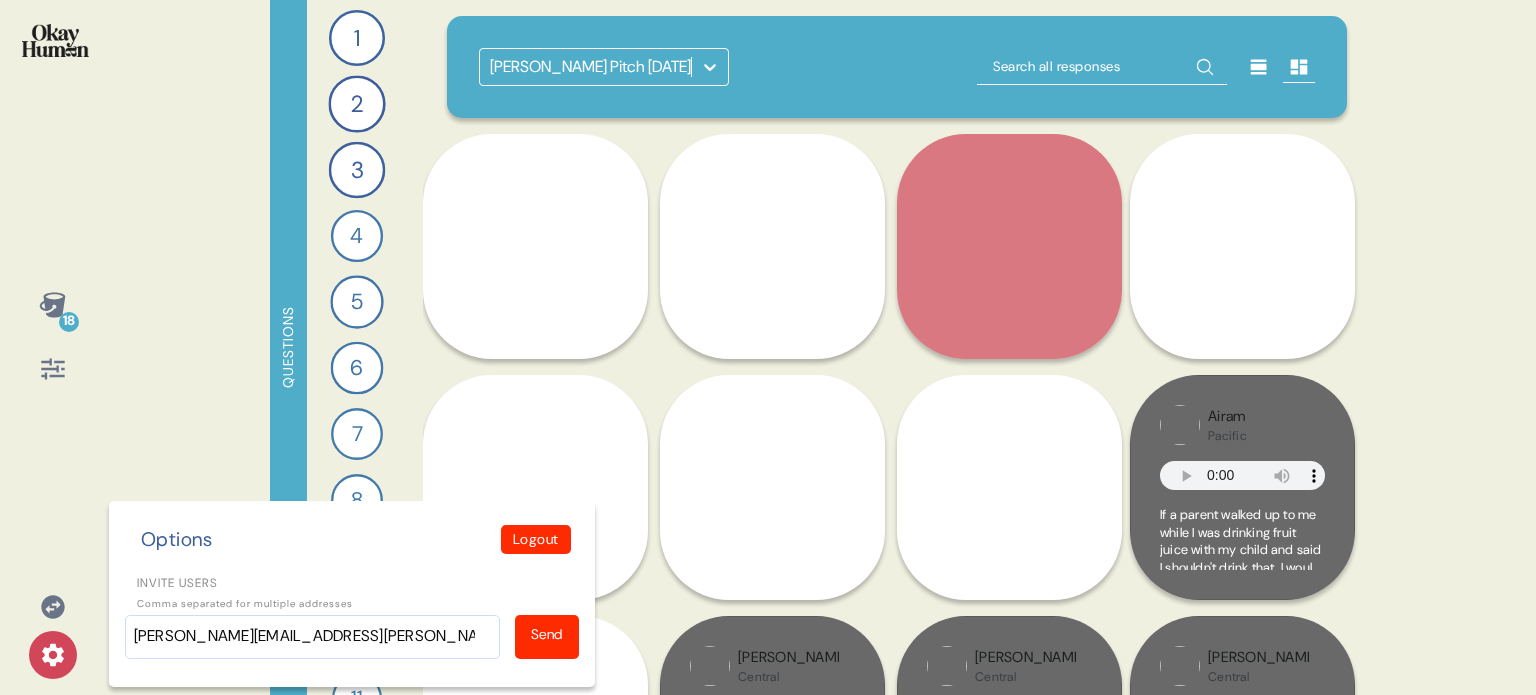 click on "Send" at bounding box center (547, 637) 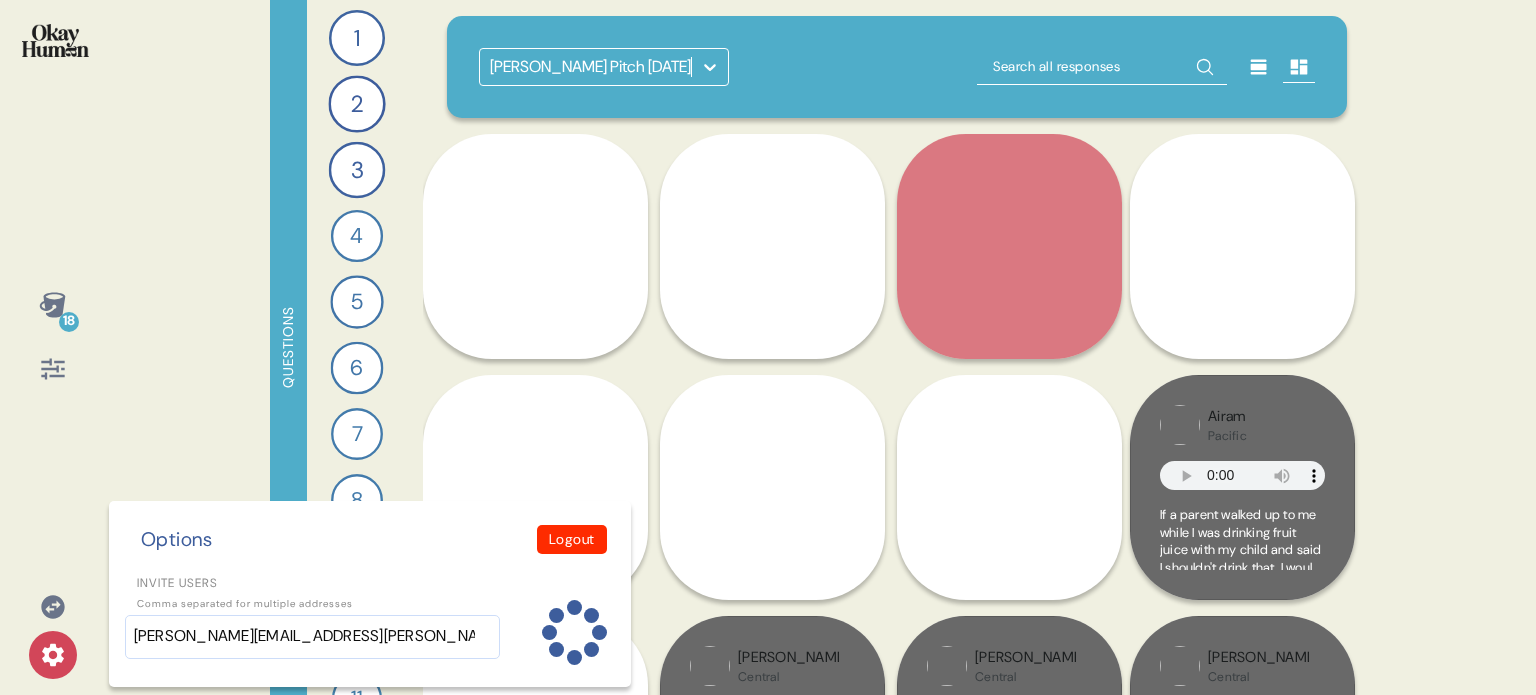 type 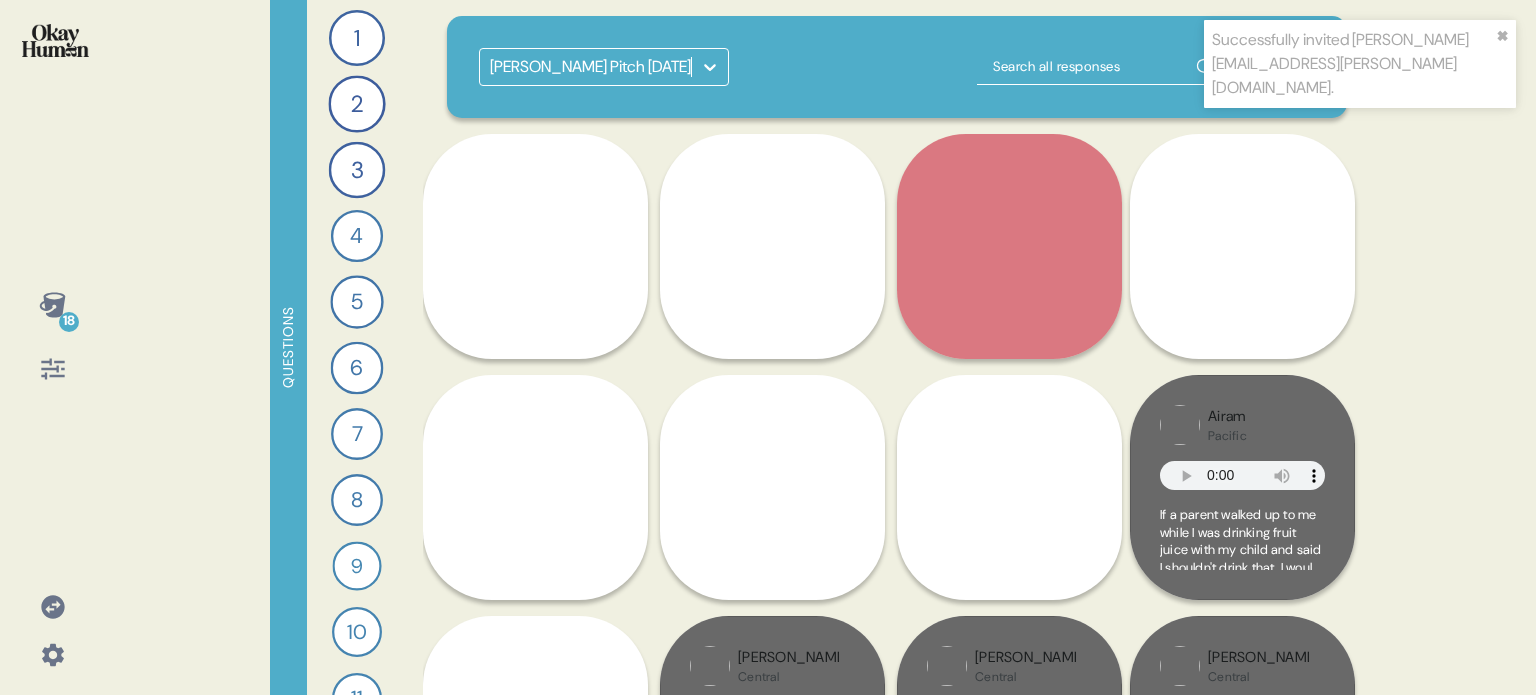 click at bounding box center [55, 40] 